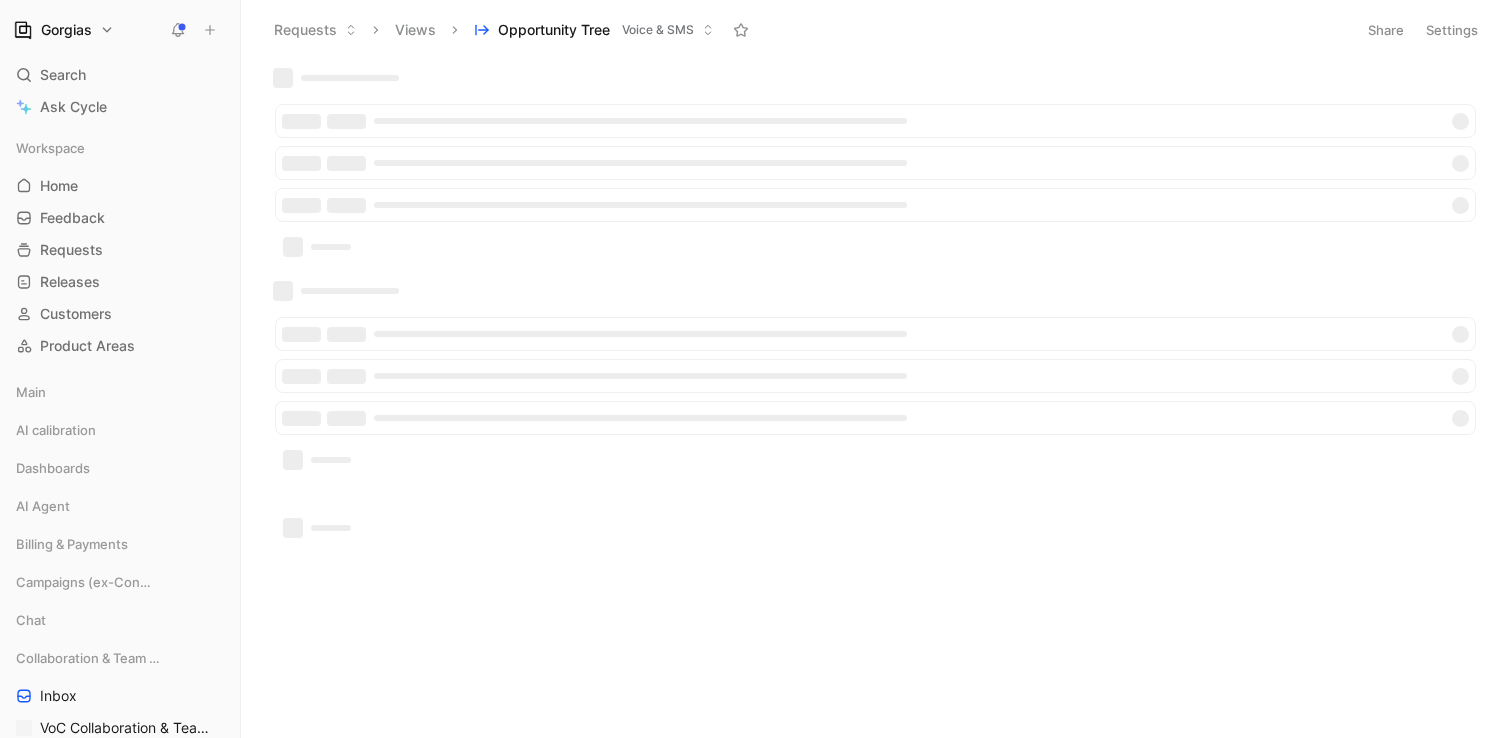 scroll, scrollTop: 0, scrollLeft: 0, axis: both 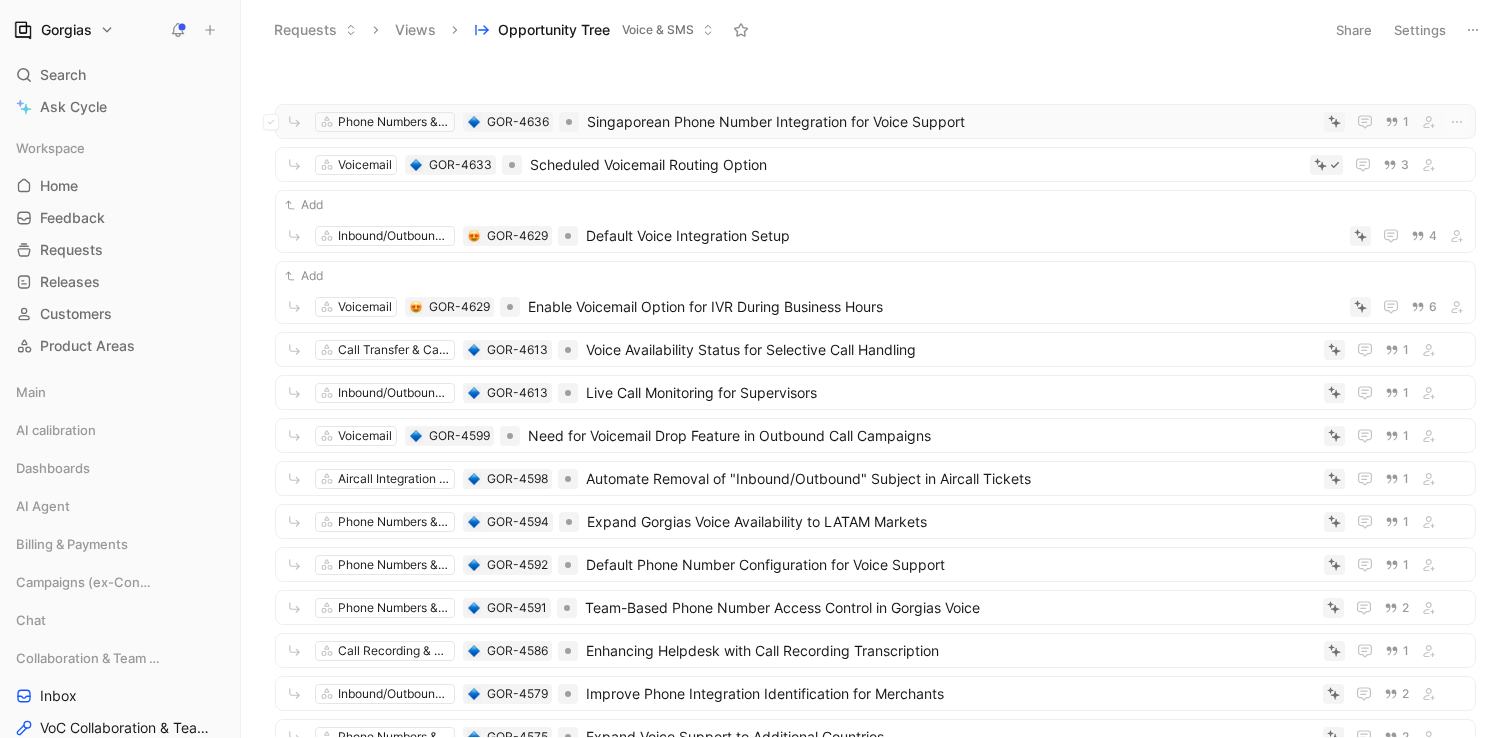 click on "Singaporean Phone Number Integration for Voice Support" at bounding box center [951, 122] 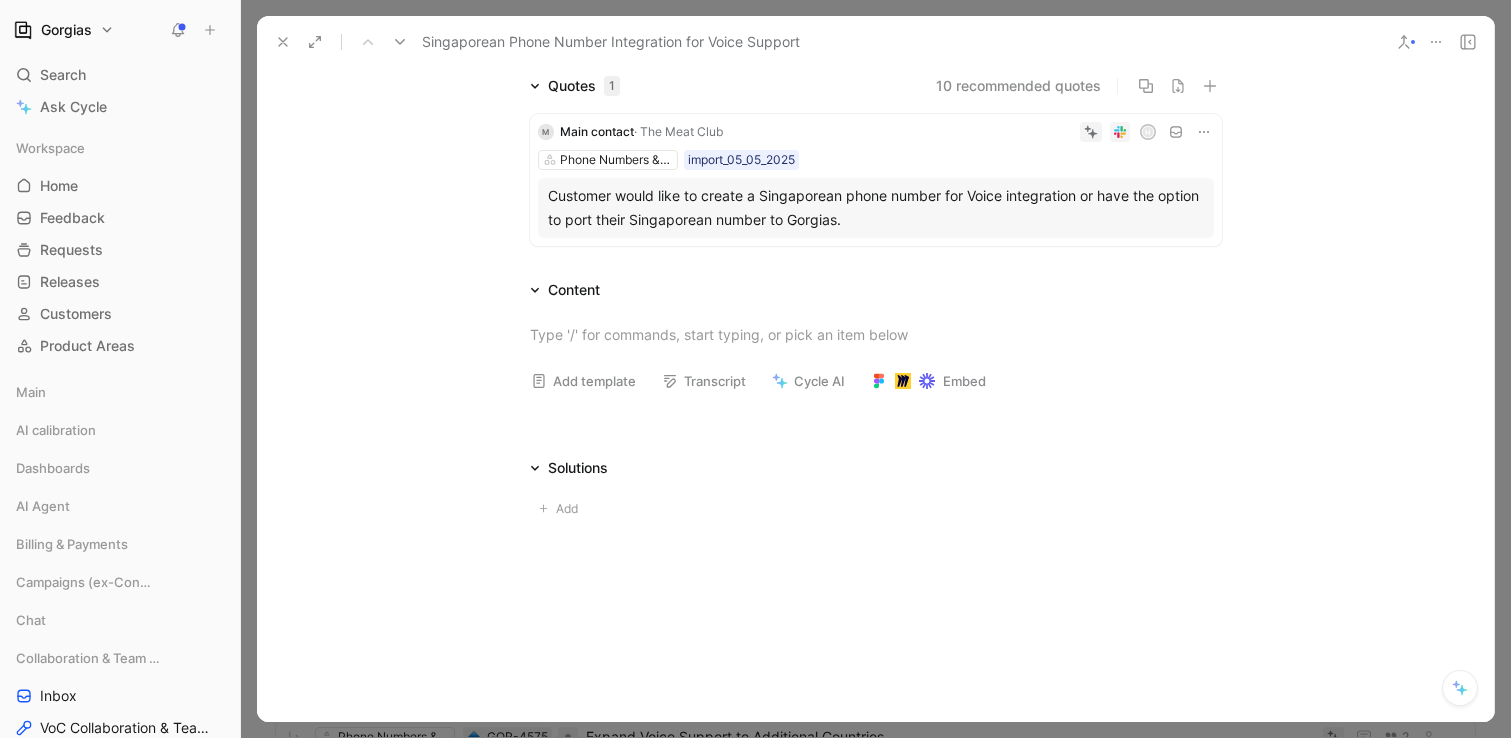 scroll, scrollTop: 0, scrollLeft: 0, axis: both 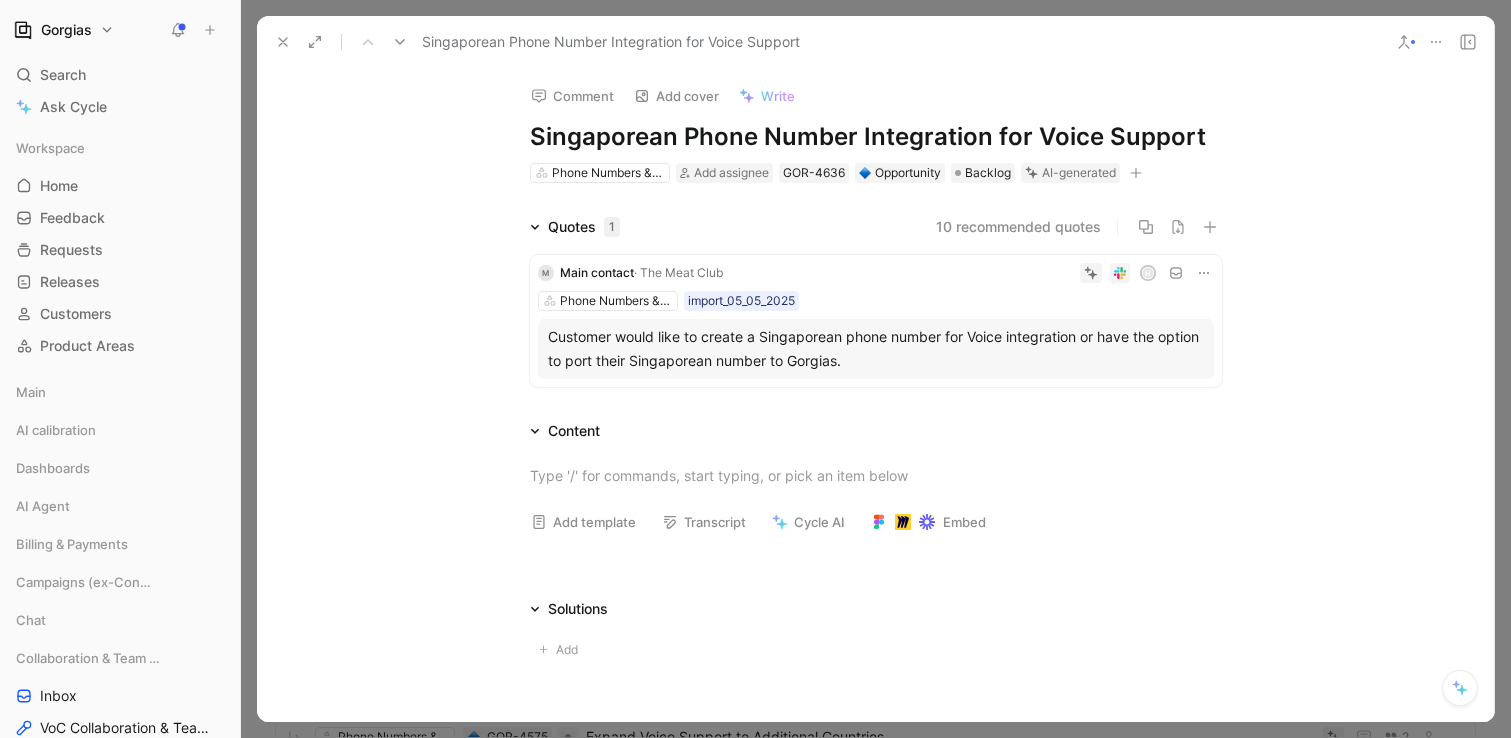 click 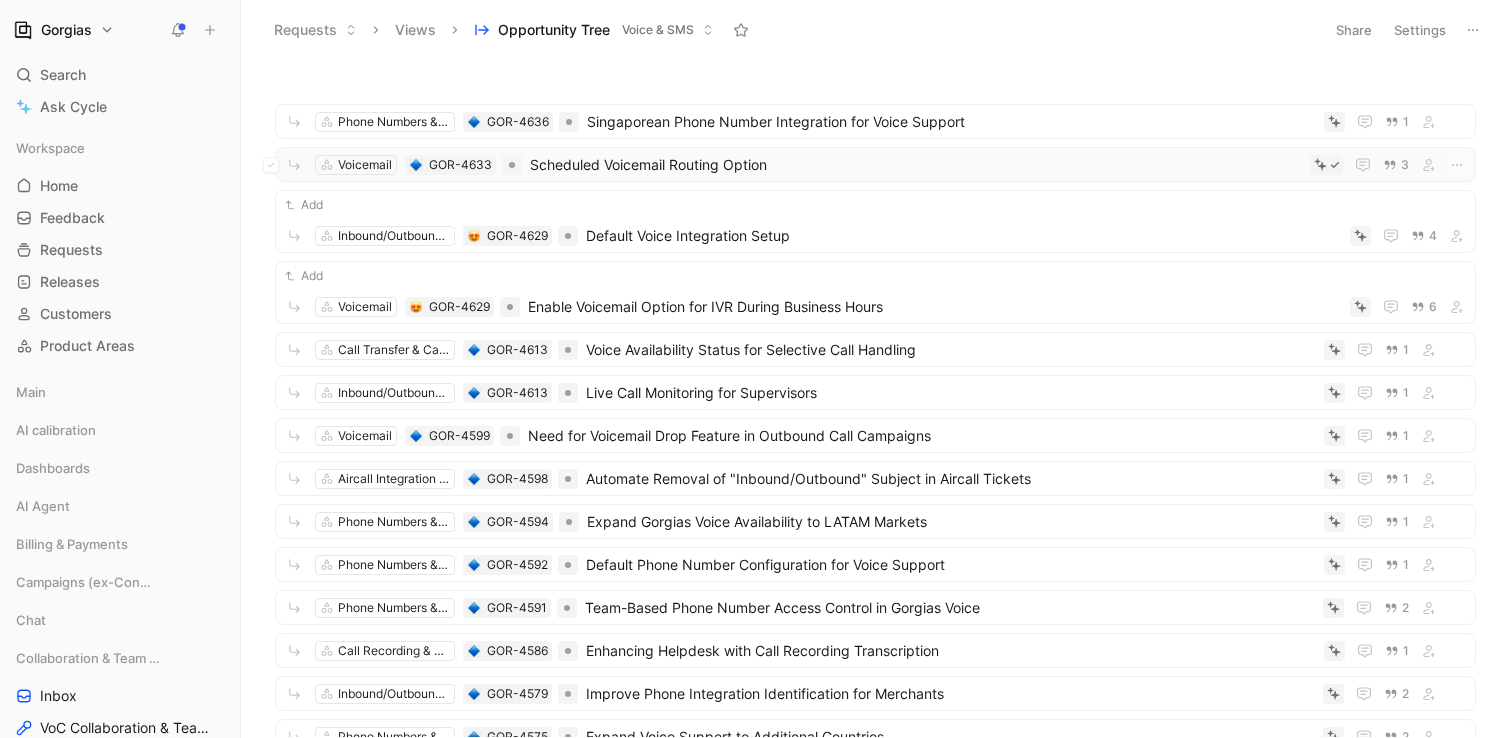 click on "Scheduled Voicemail Routing Option" at bounding box center (916, 165) 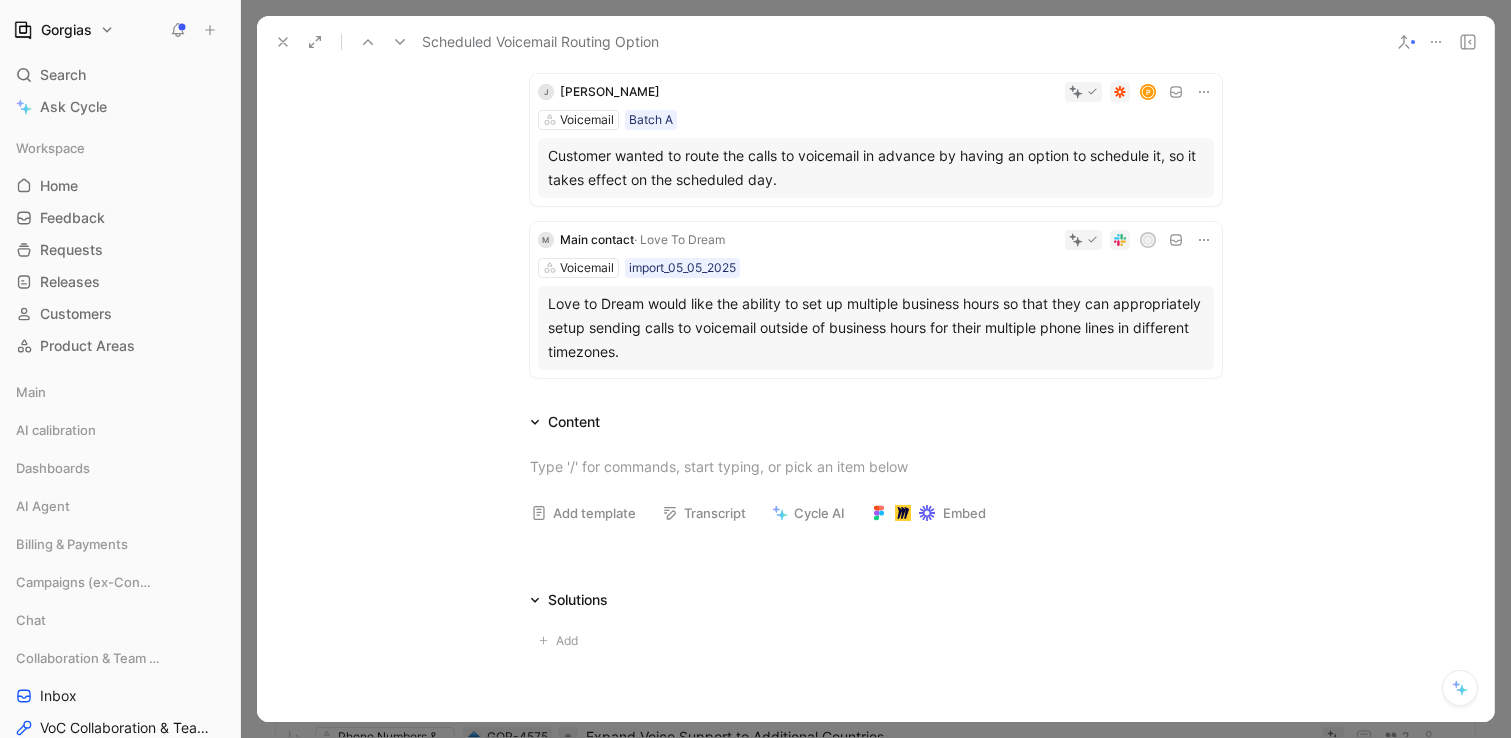scroll, scrollTop: 0, scrollLeft: 0, axis: both 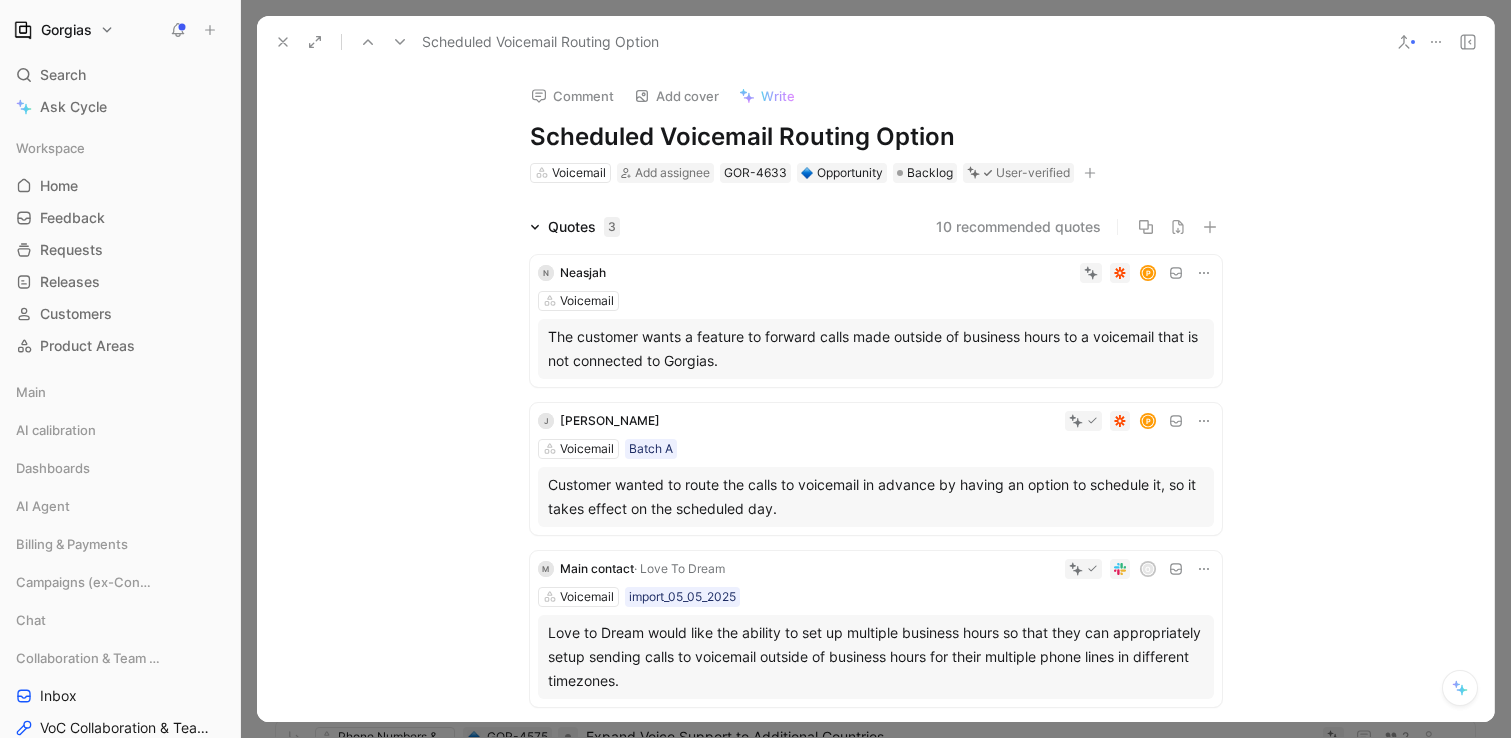 click 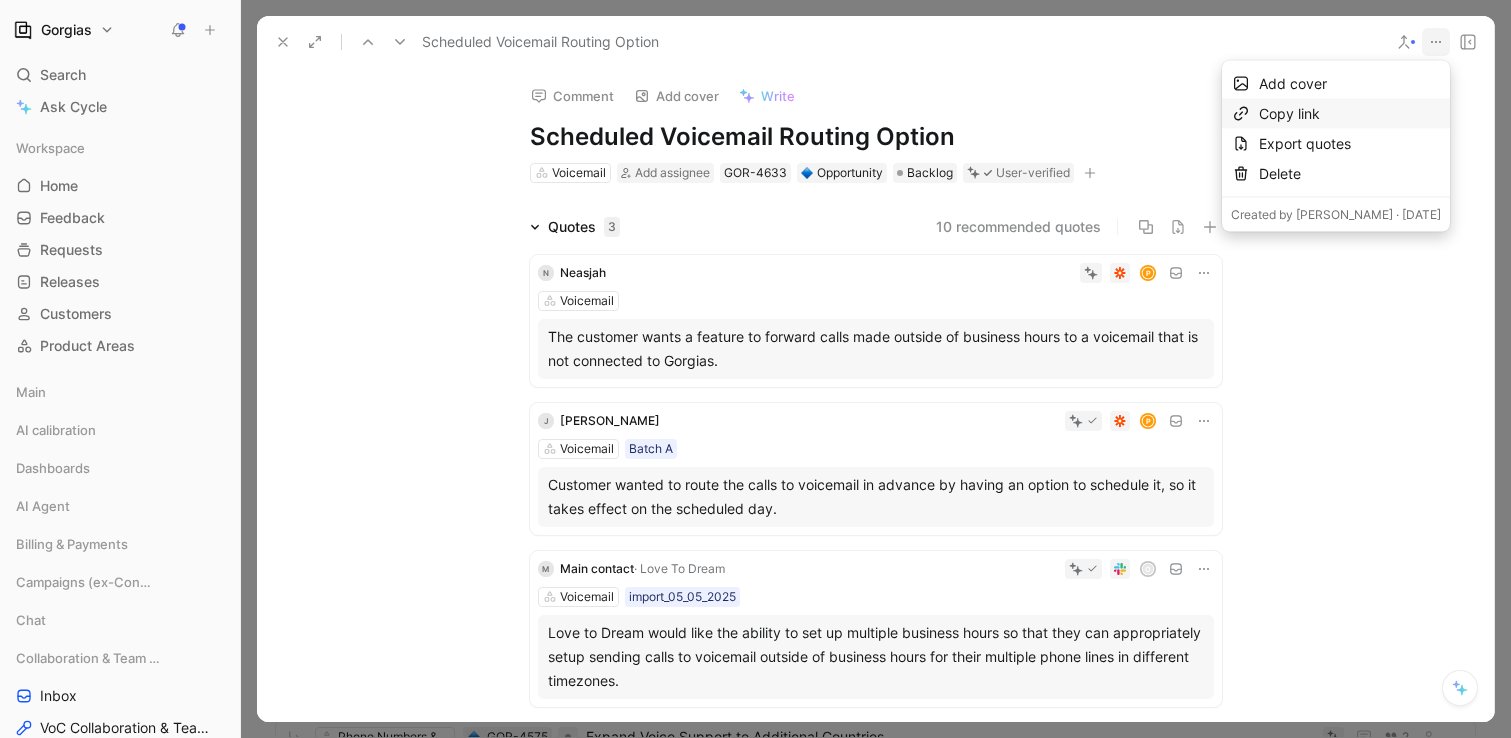 click on "Copy link" at bounding box center (1350, 114) 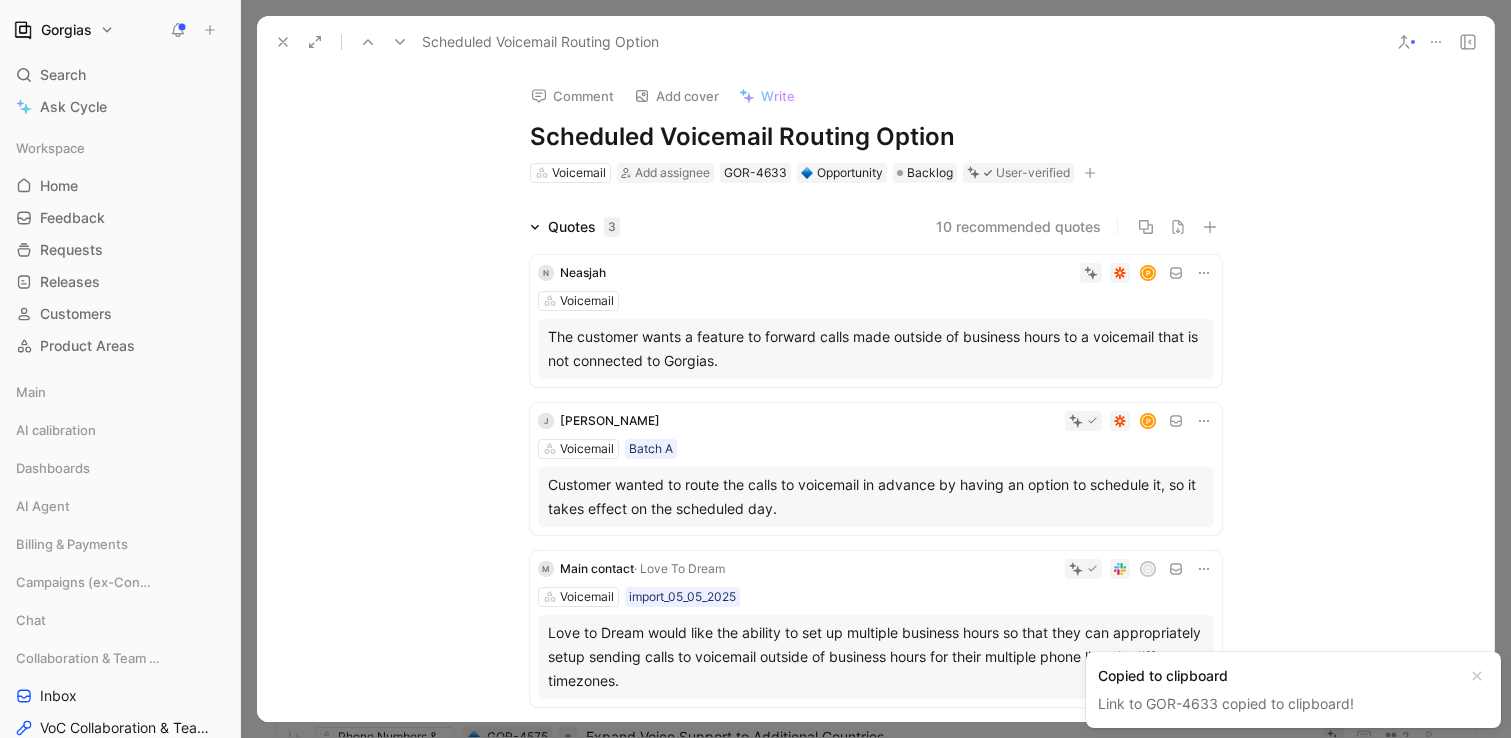 click 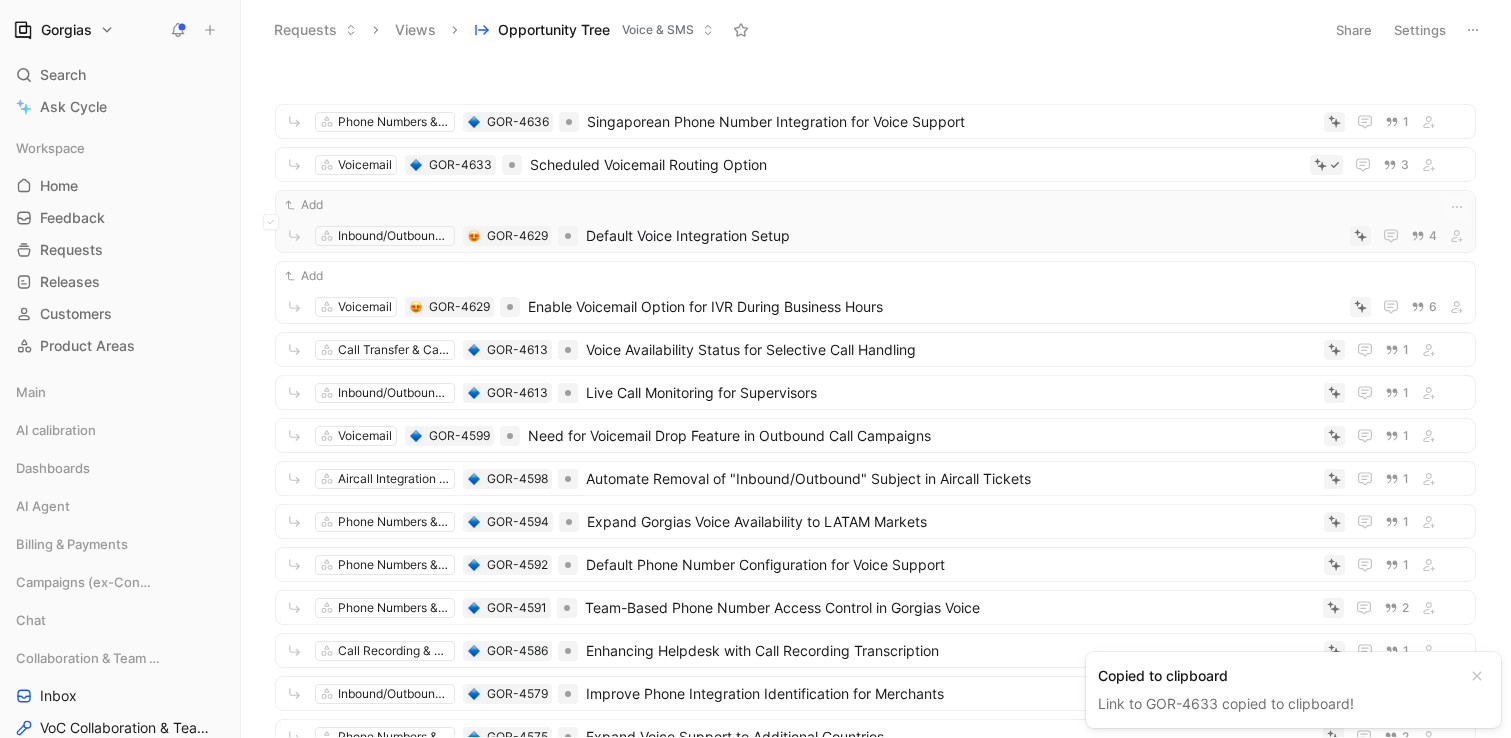 click on "Default Voice Integration Setup" at bounding box center [964, 236] 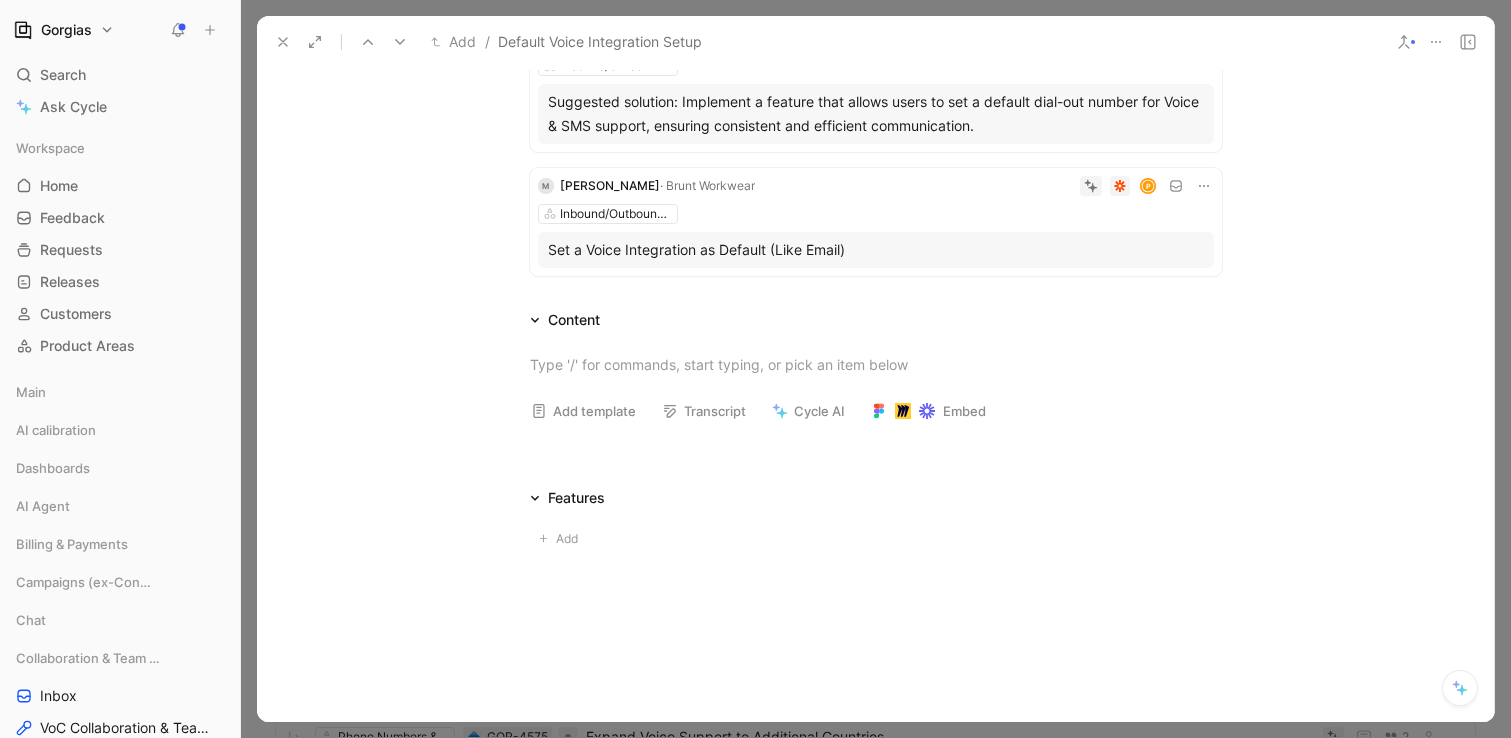 scroll, scrollTop: 537, scrollLeft: 0, axis: vertical 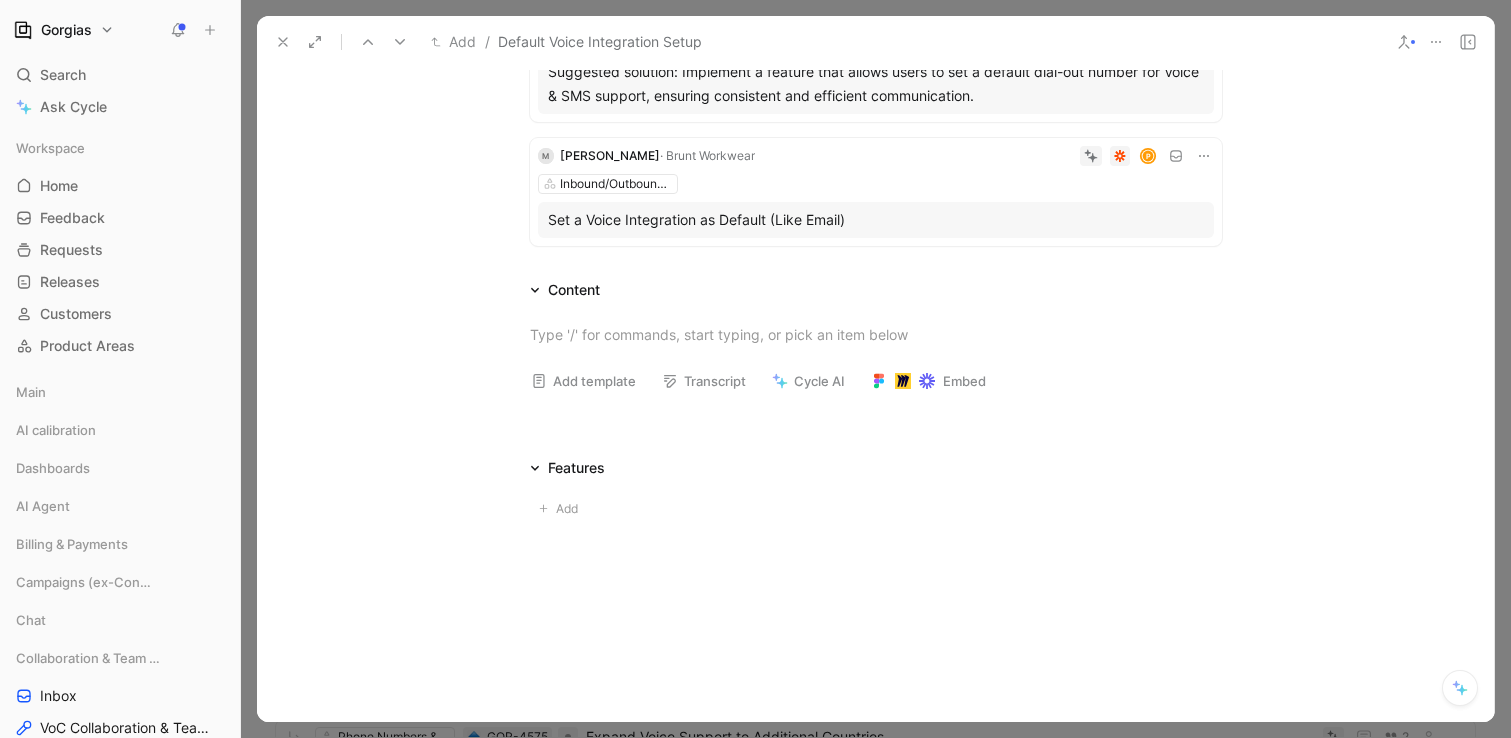 click at bounding box center (283, 42) 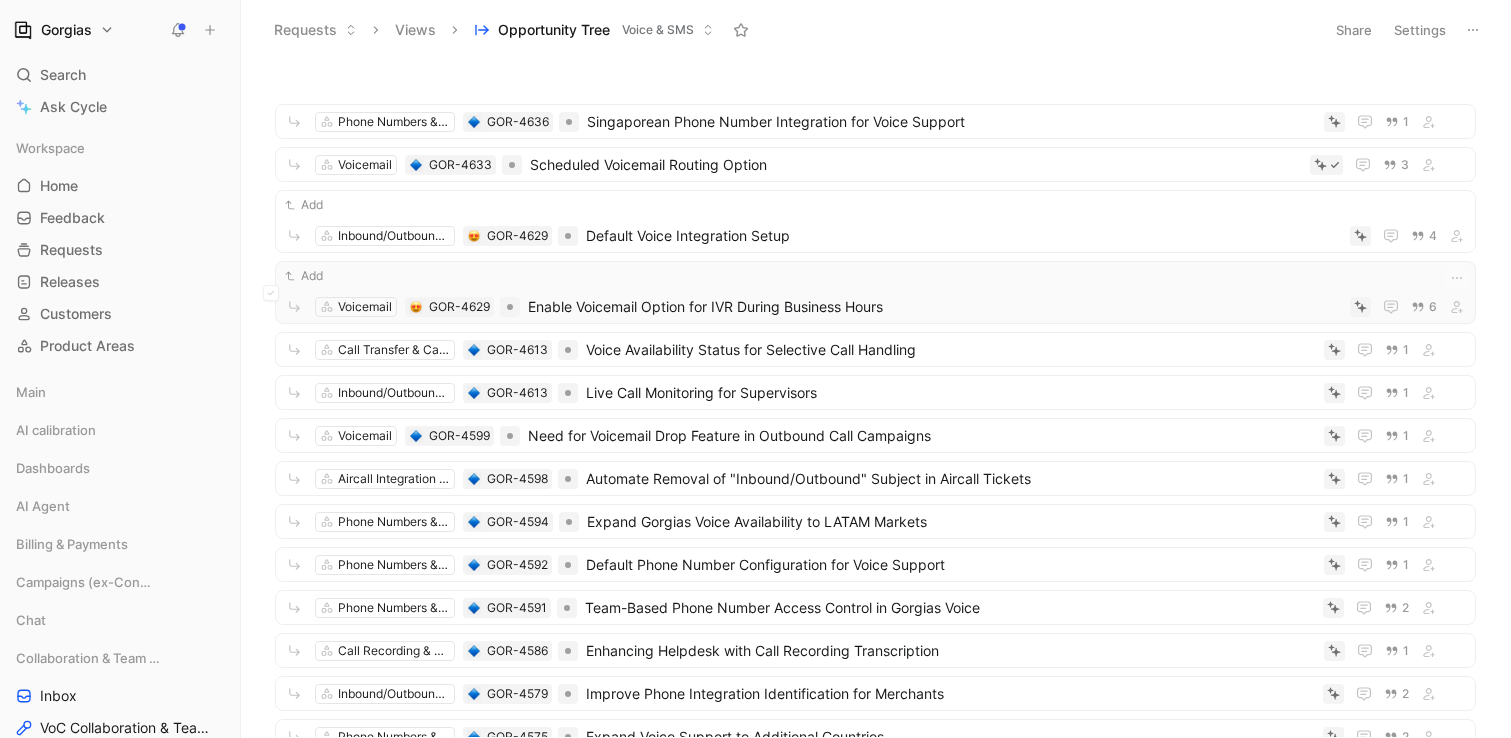 click on "Enable Voicemail Option for IVR During Business Hours" at bounding box center [935, 307] 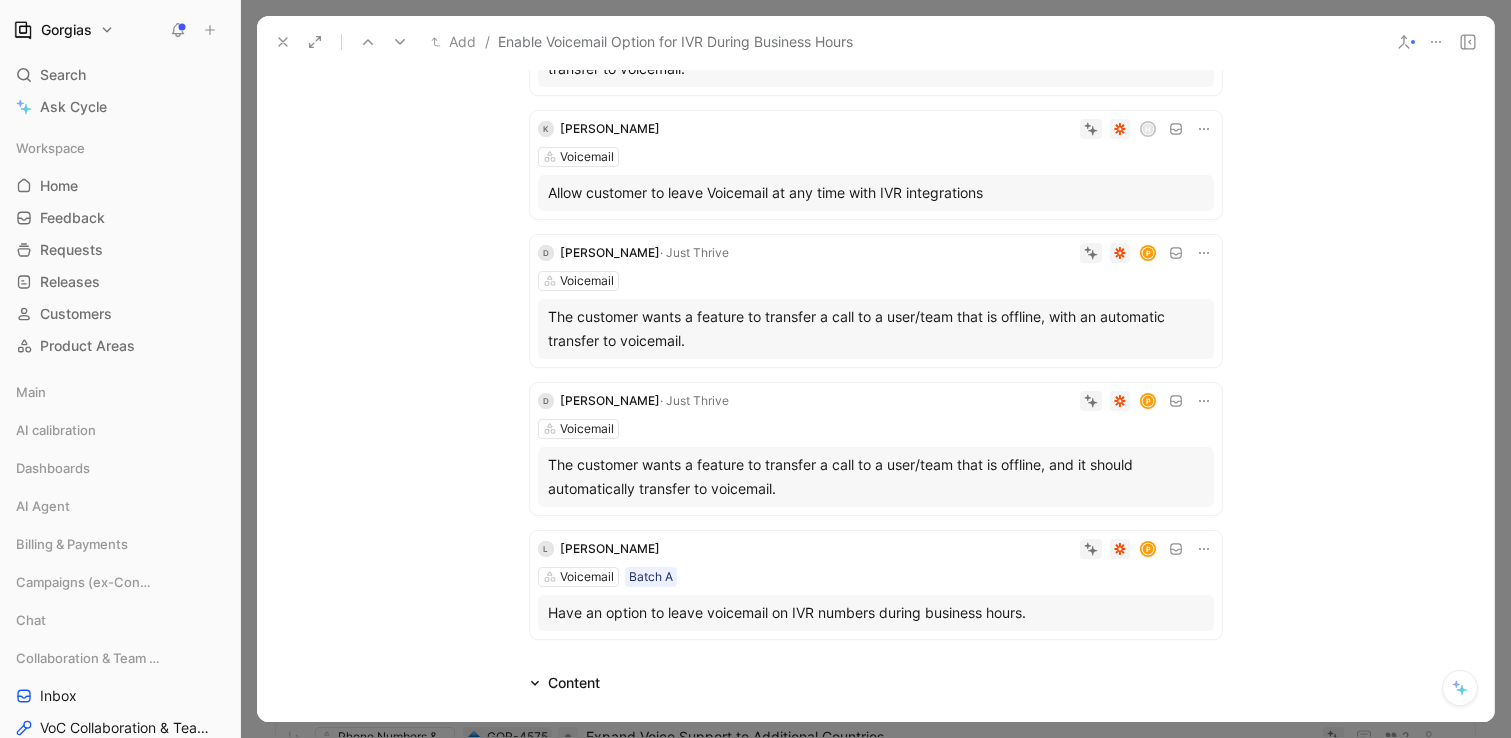 scroll, scrollTop: 0, scrollLeft: 0, axis: both 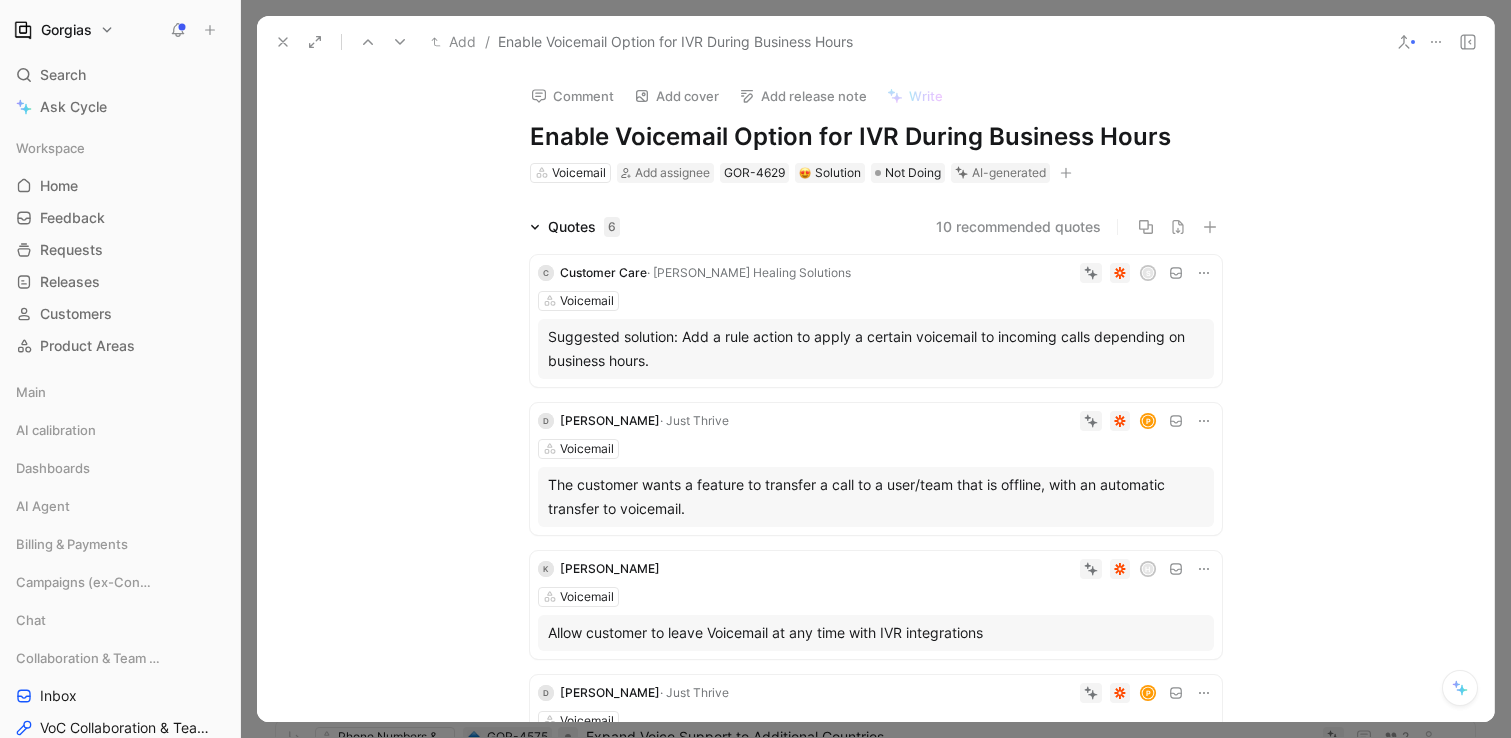 click 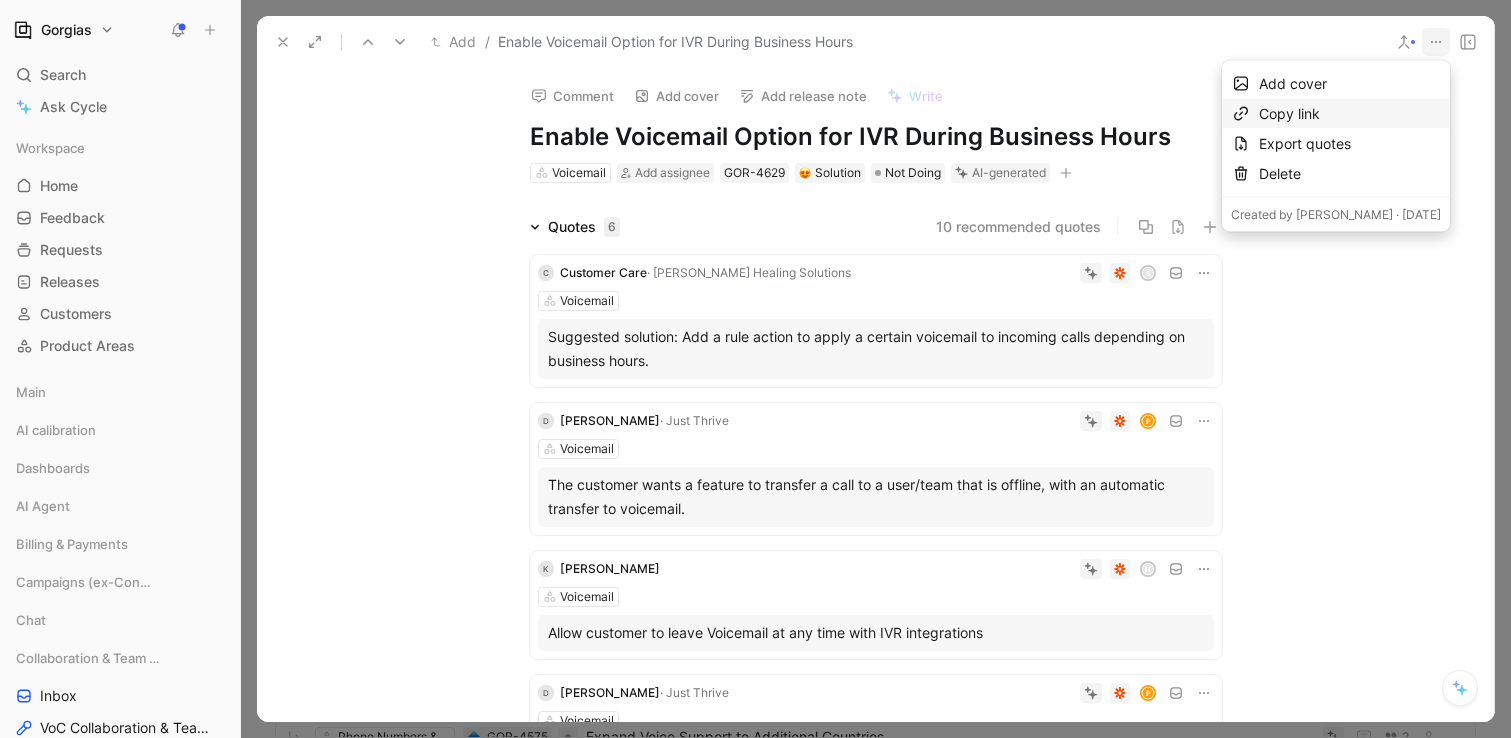 click on "Copy link" at bounding box center [1350, 114] 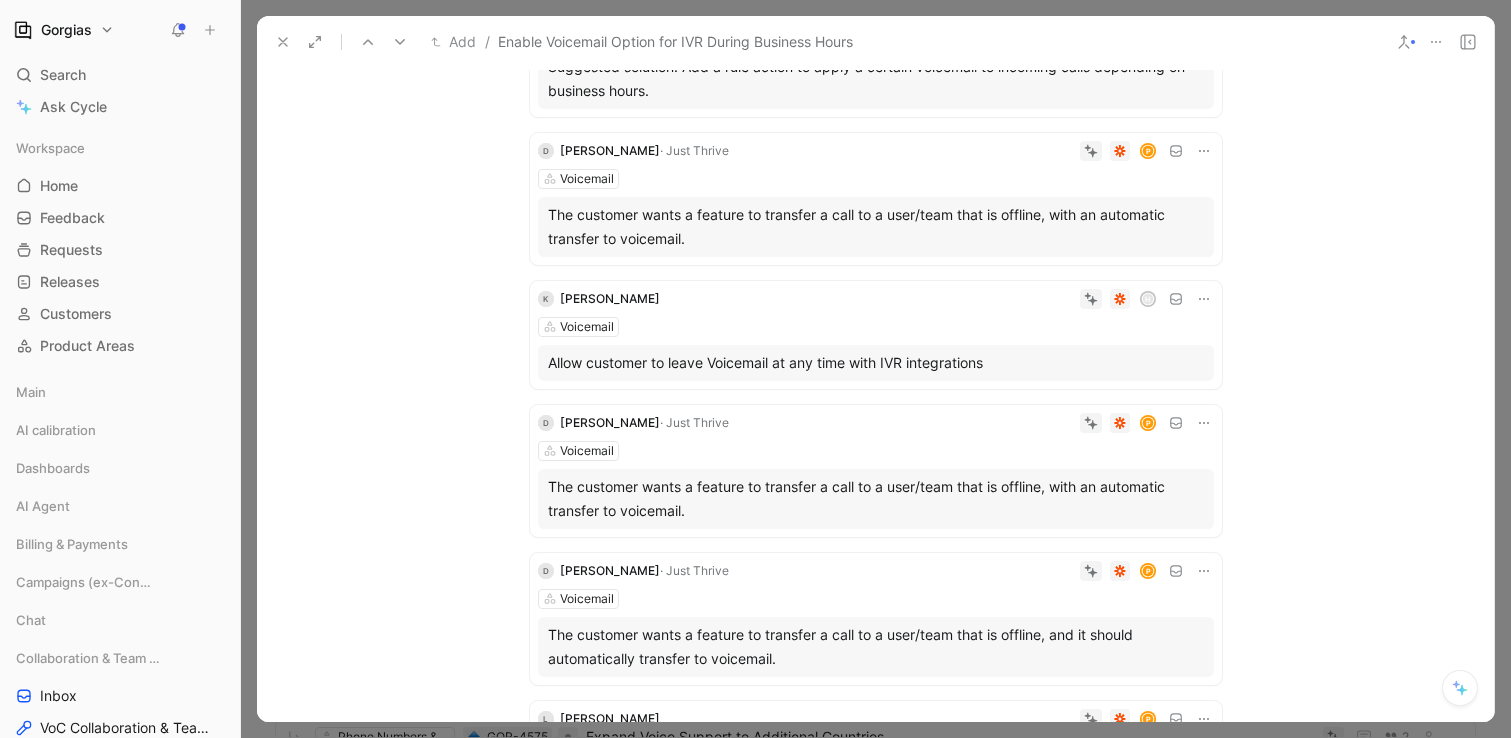 scroll, scrollTop: 263, scrollLeft: 0, axis: vertical 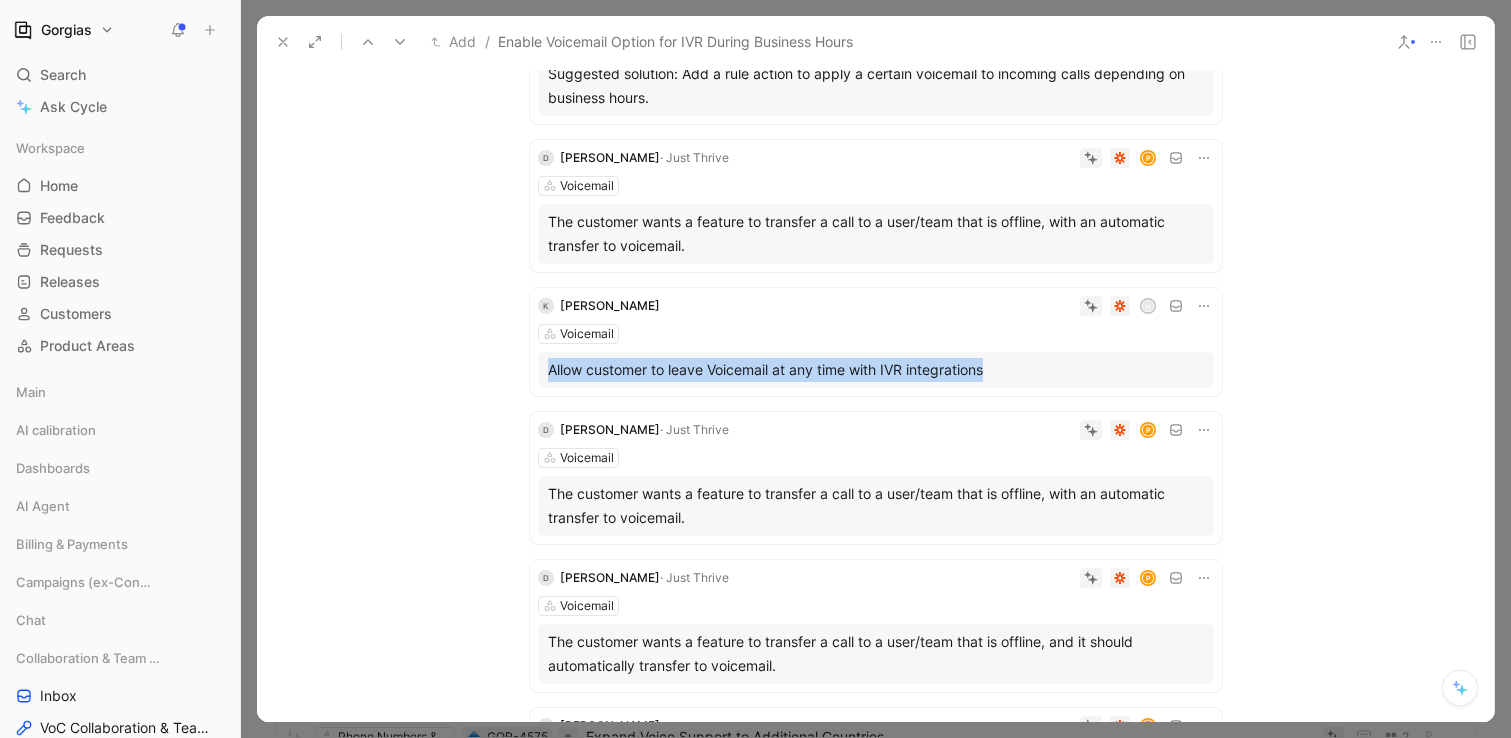 drag, startPoint x: 1003, startPoint y: 375, endPoint x: 552, endPoint y: 375, distance: 451 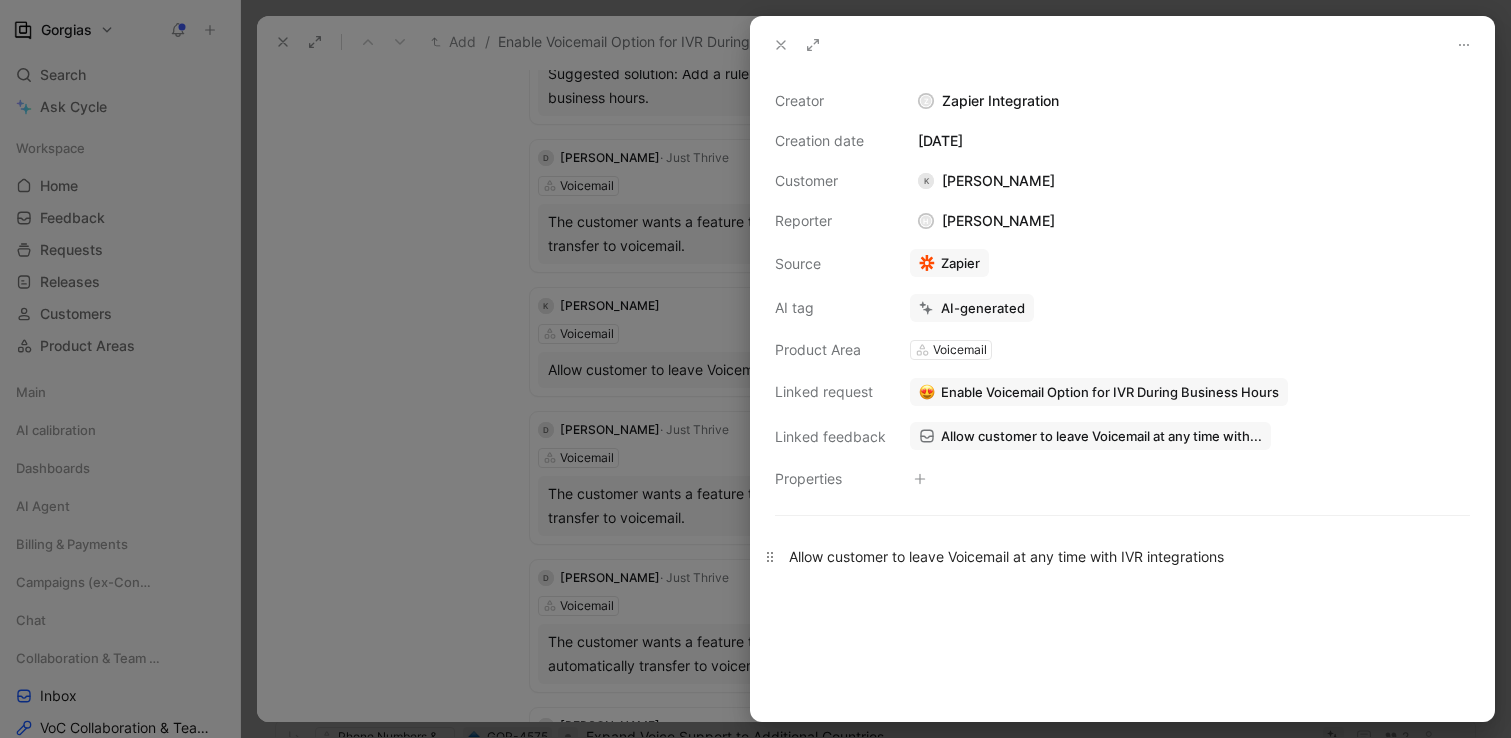 click on "Allow customer to leave Voicemail at any time with IVR integrations" at bounding box center [1122, 556] 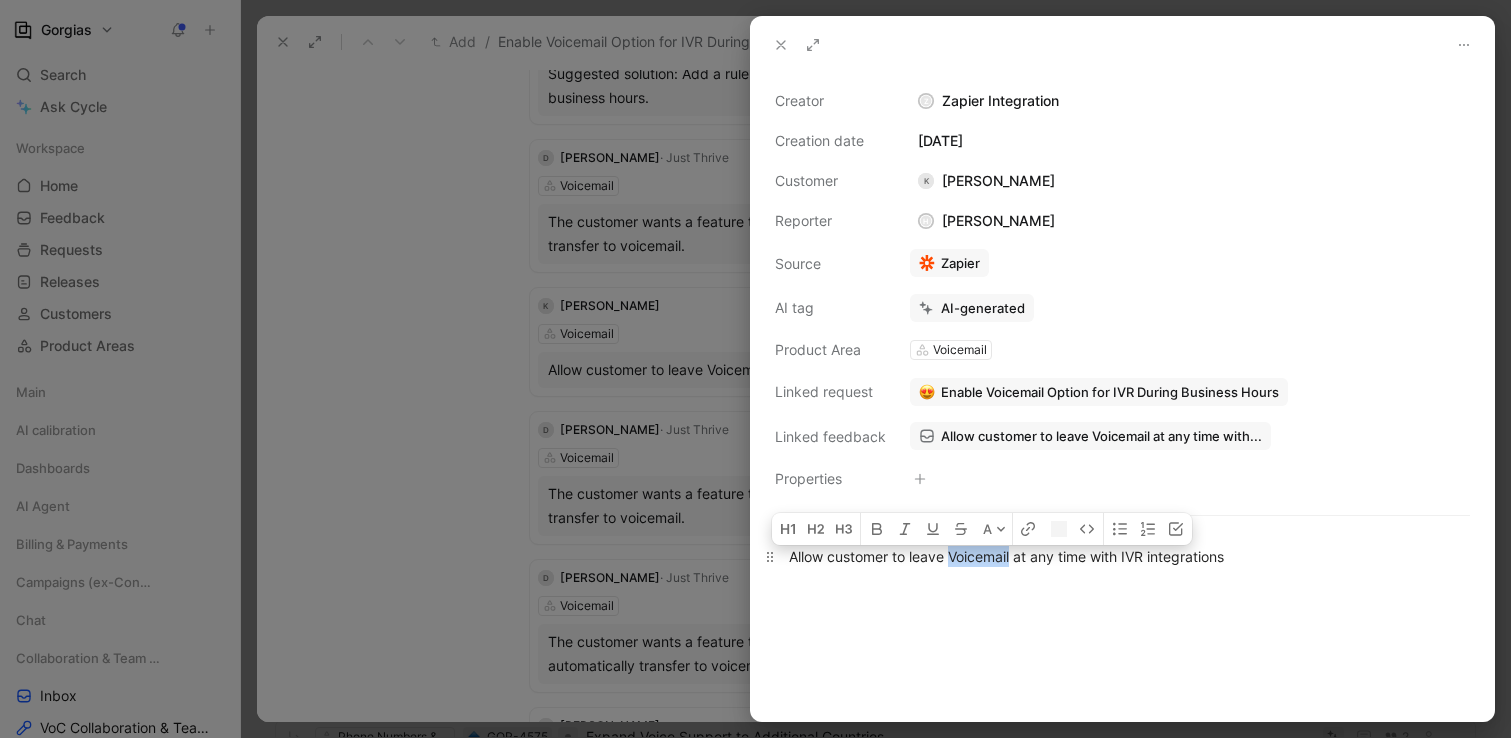 click on "Allow customer to leave Voicemail at any time with IVR integrations" at bounding box center (1122, 556) 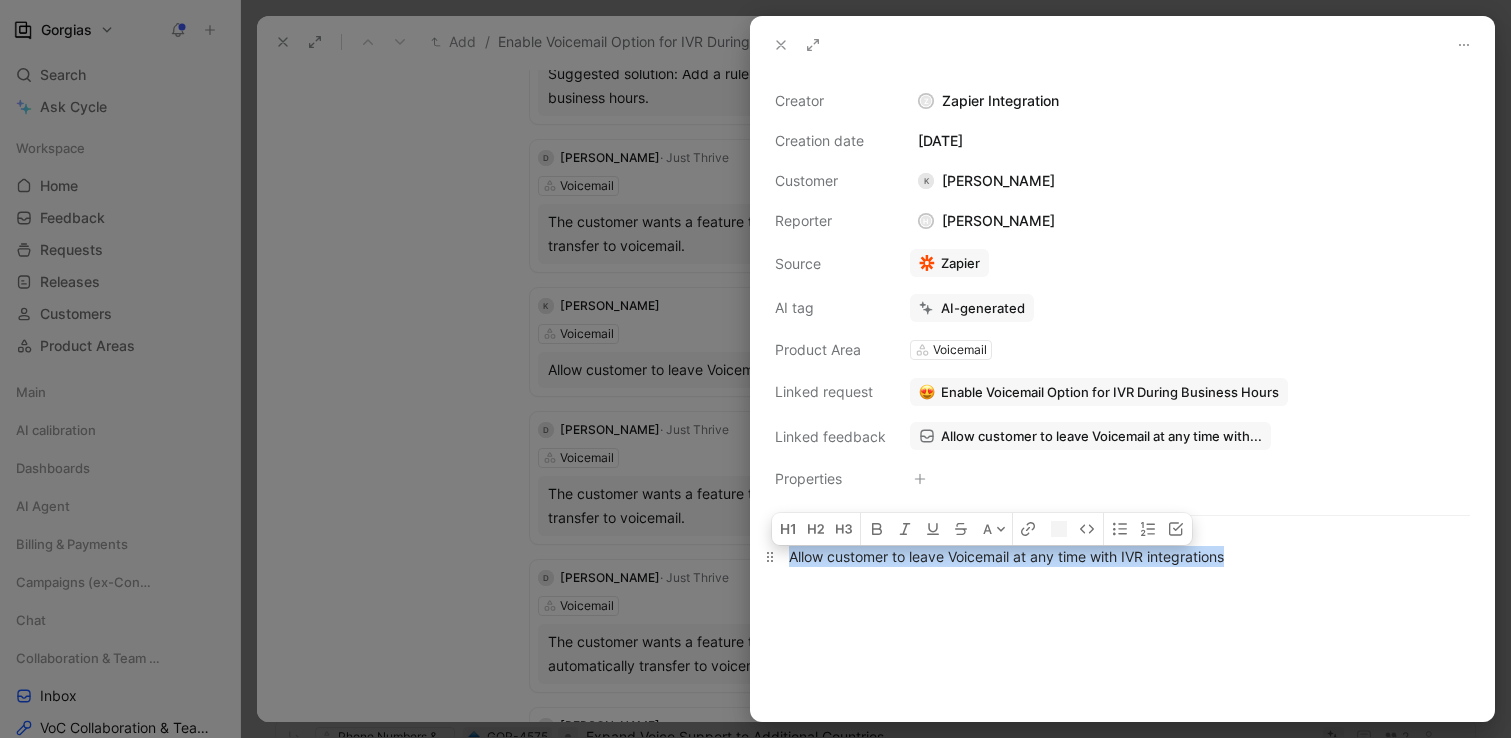 click on "Allow customer to leave Voicemail at any time with IVR integrations" at bounding box center [1122, 556] 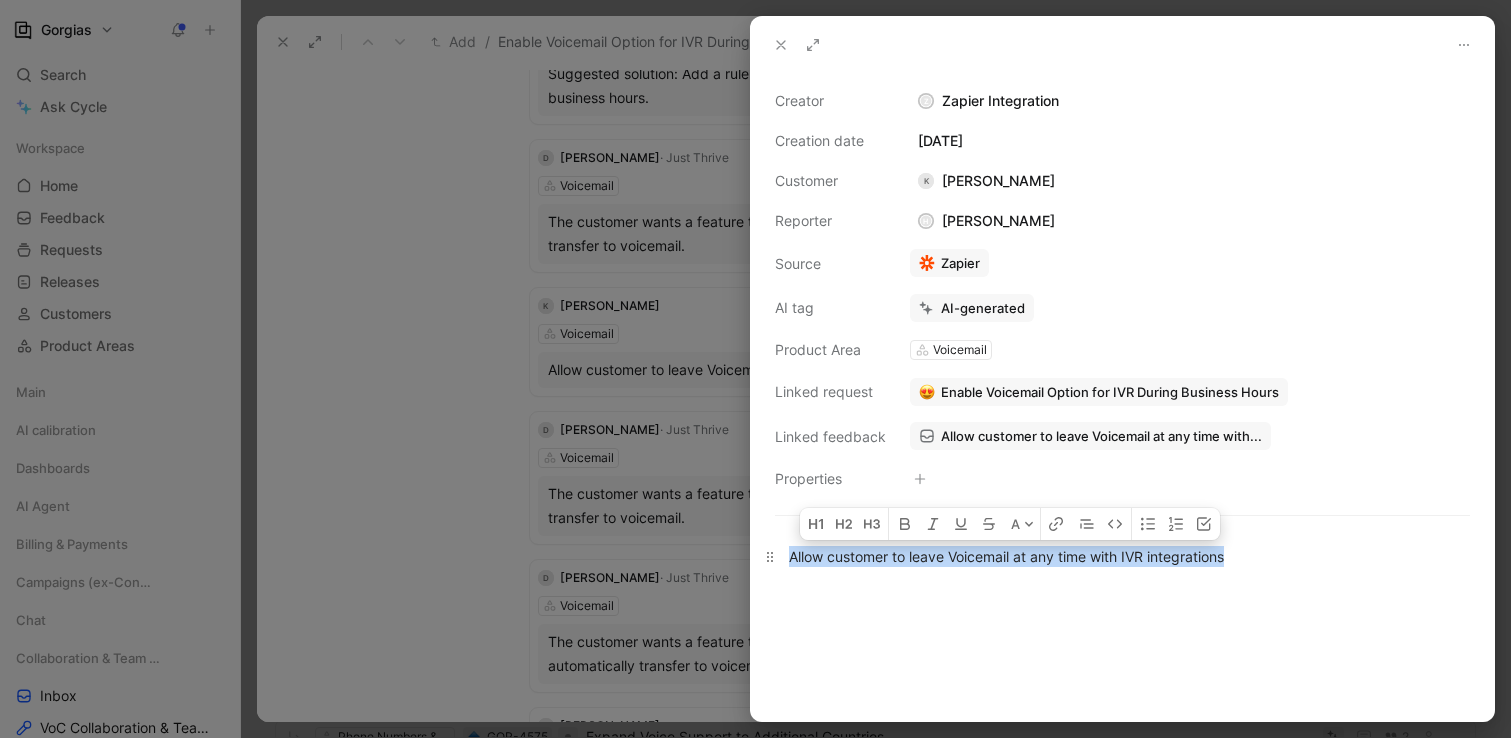 copy on "Allow customer to leave Voicemail at any time with IVR integrations" 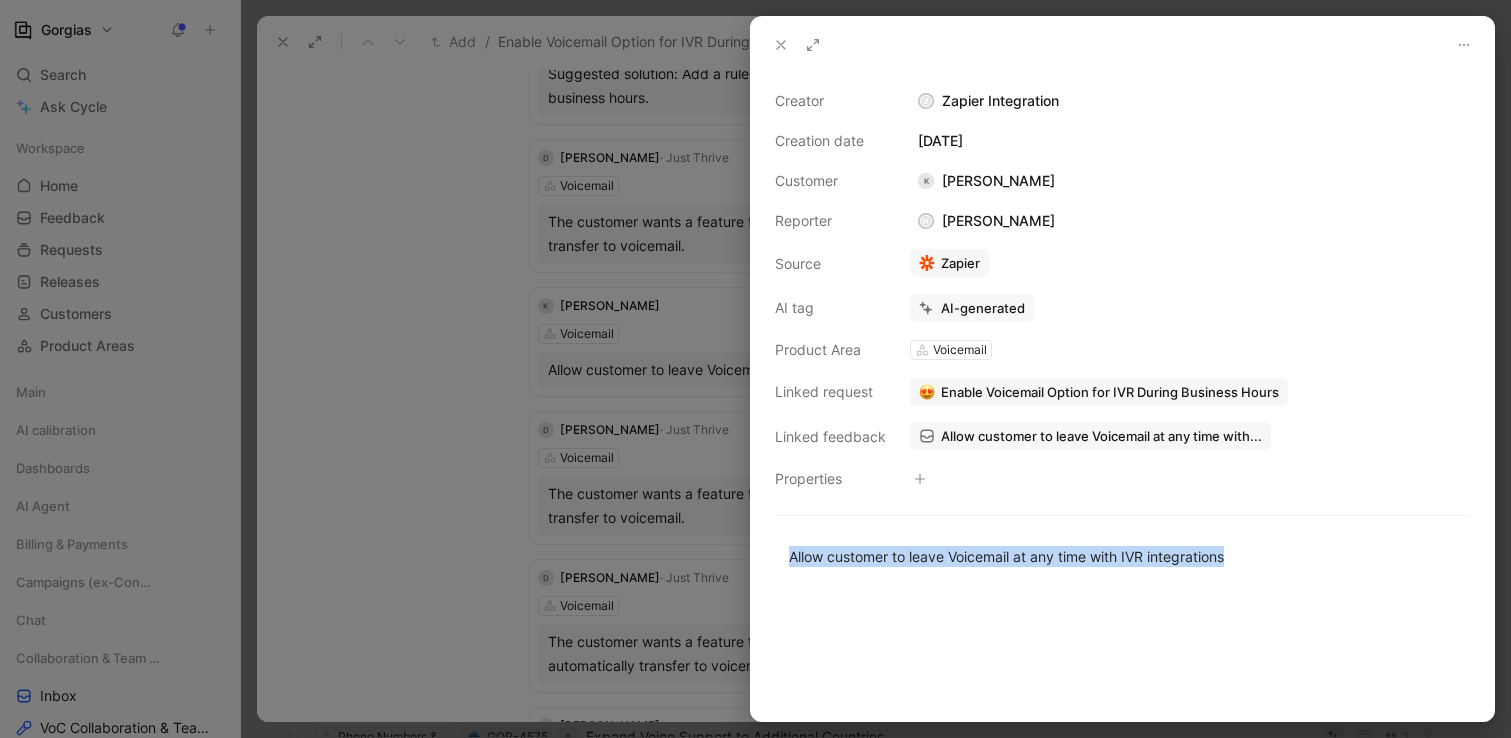 click 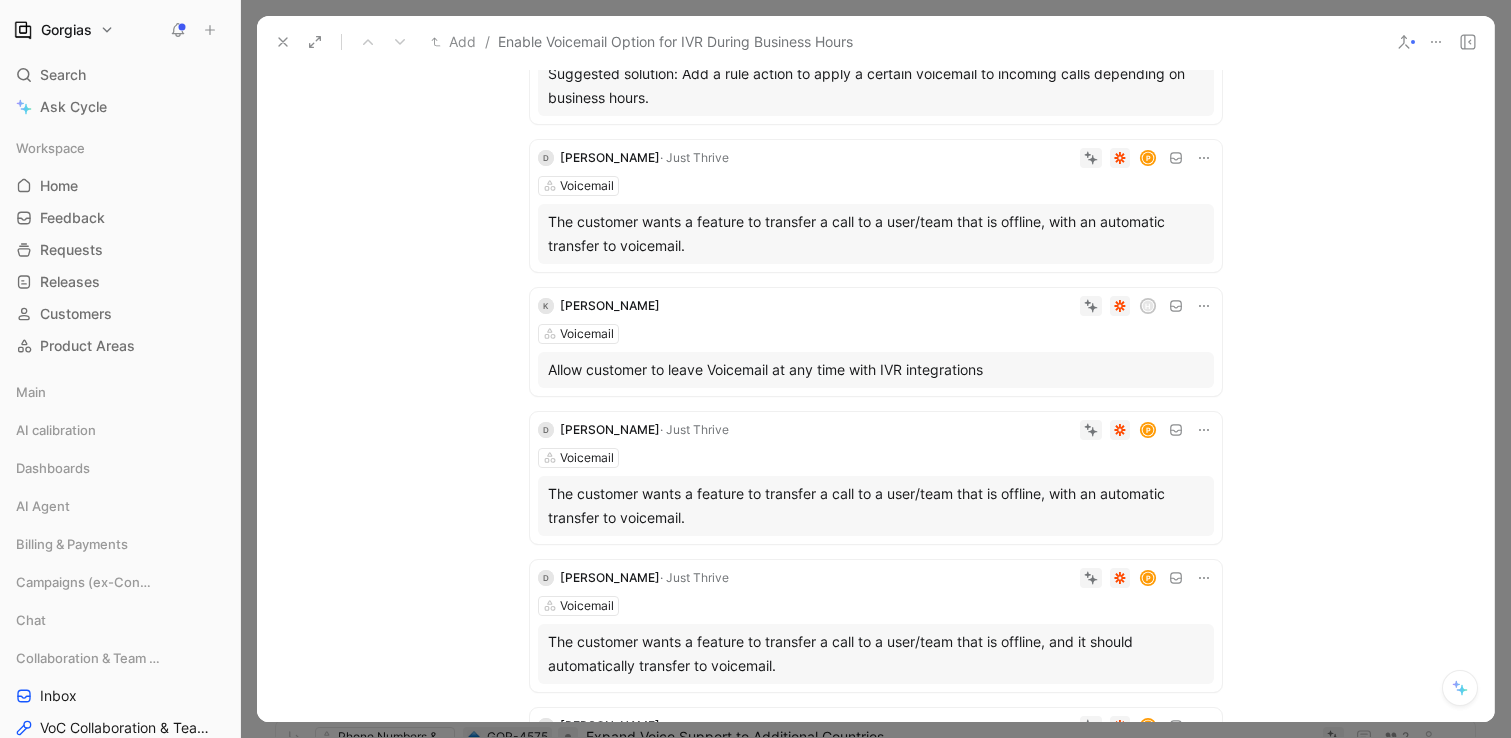 click 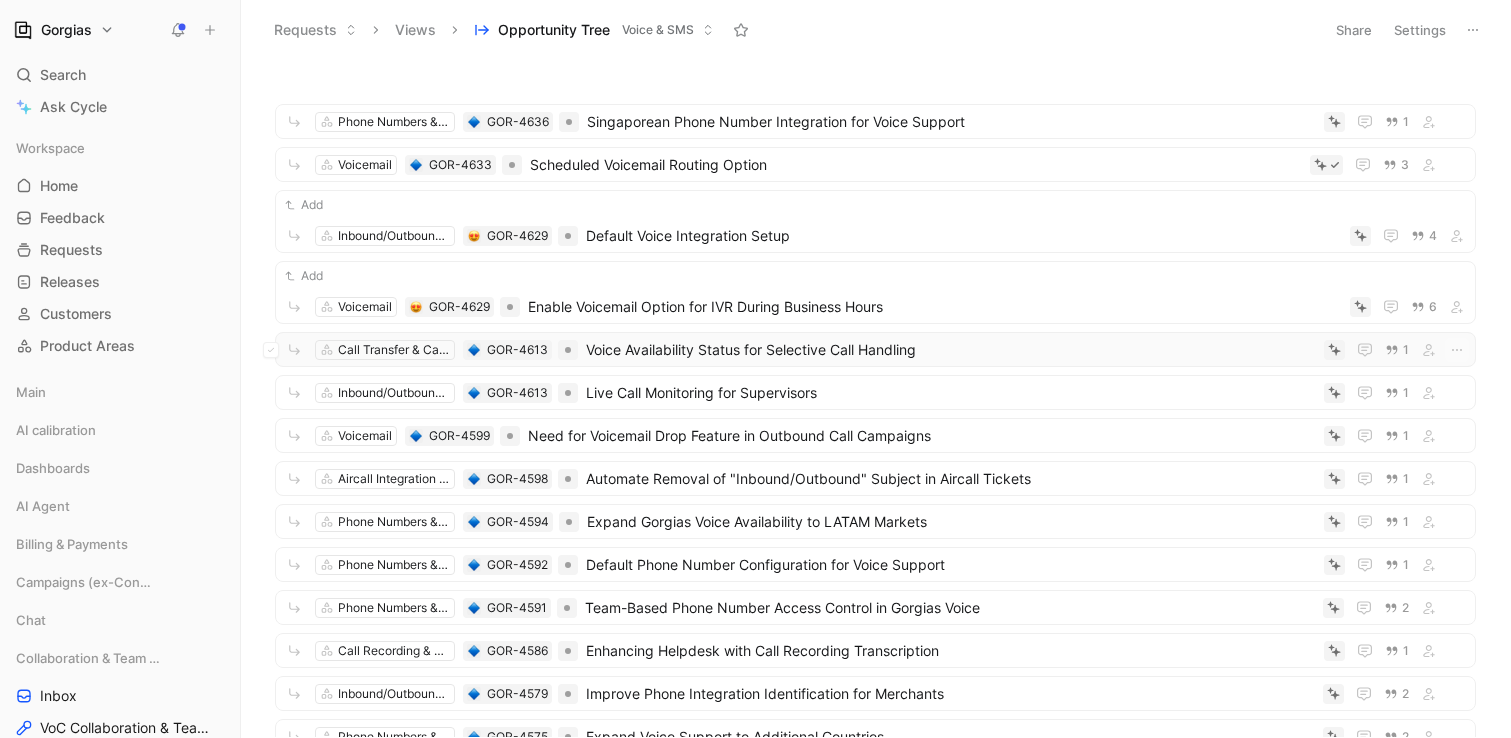 click on "Voice Availability Status for Selective Call Handling" at bounding box center [951, 350] 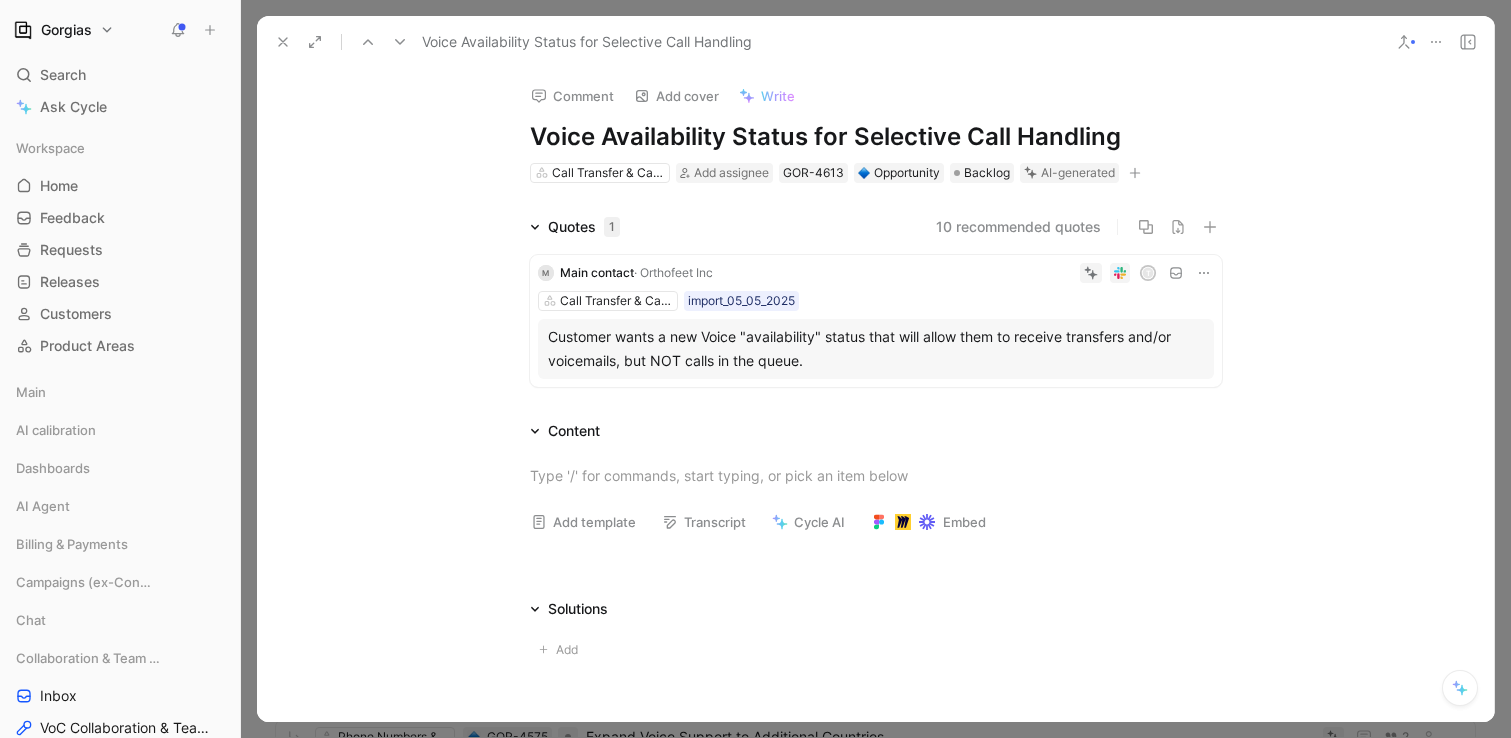 click at bounding box center (283, 42) 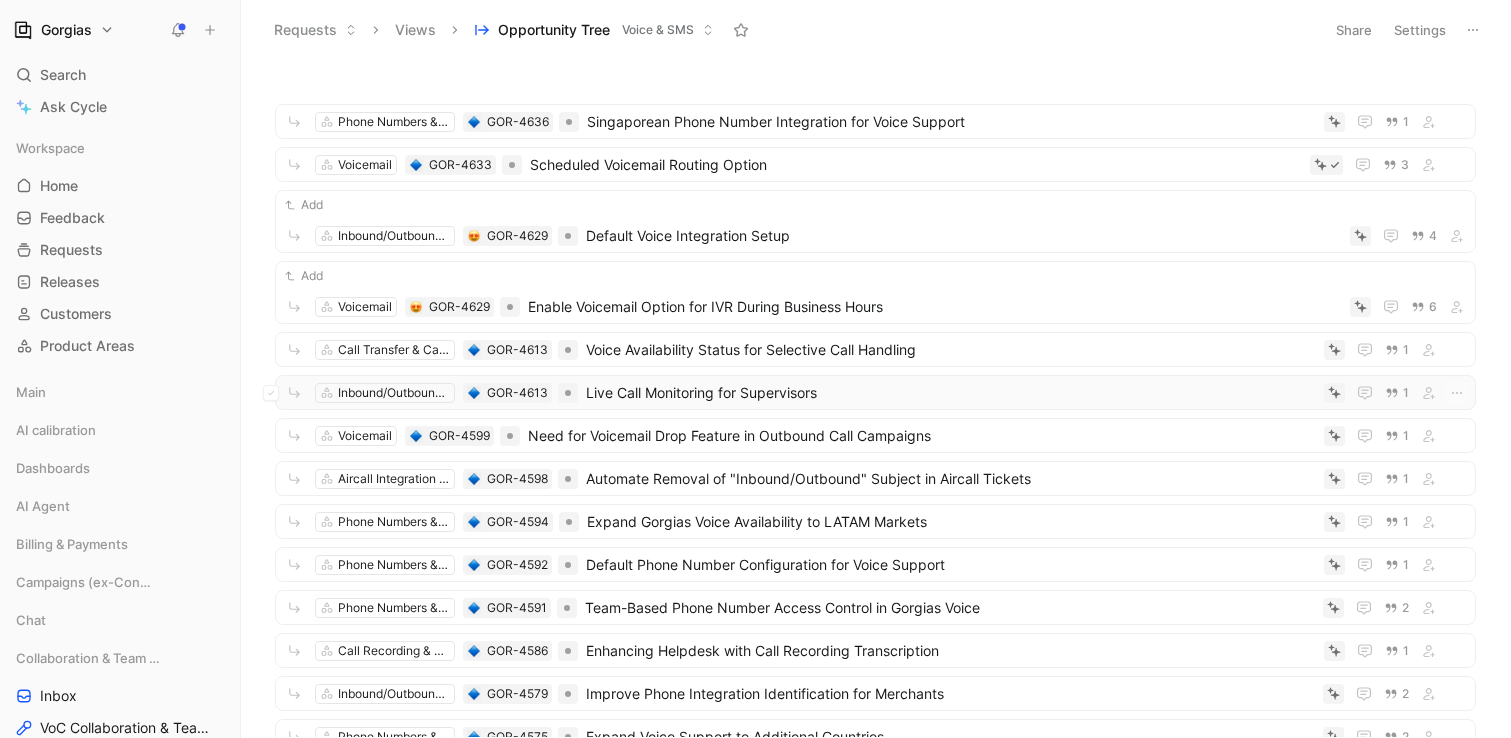 click on "Live Call Monitoring for Supervisors" at bounding box center [951, 393] 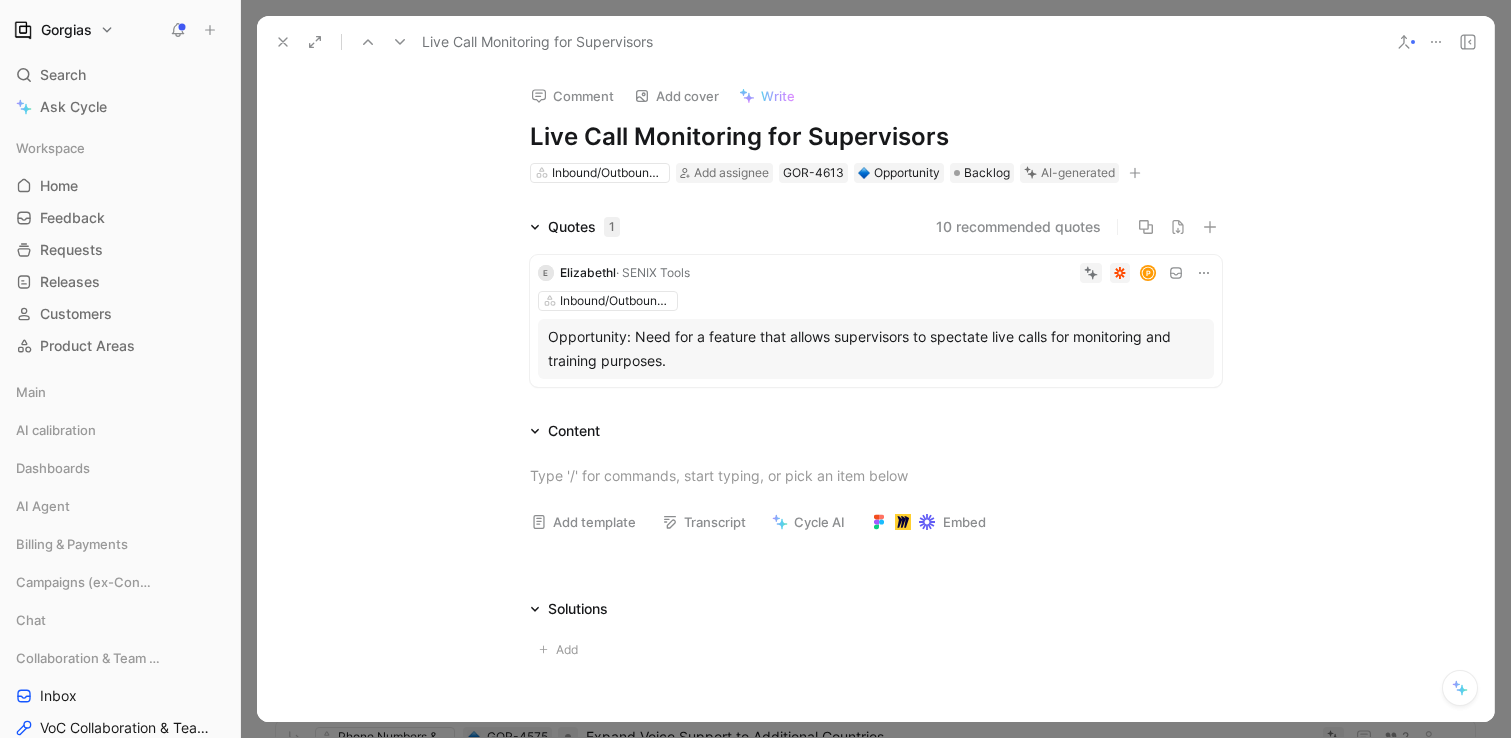 click at bounding box center (283, 42) 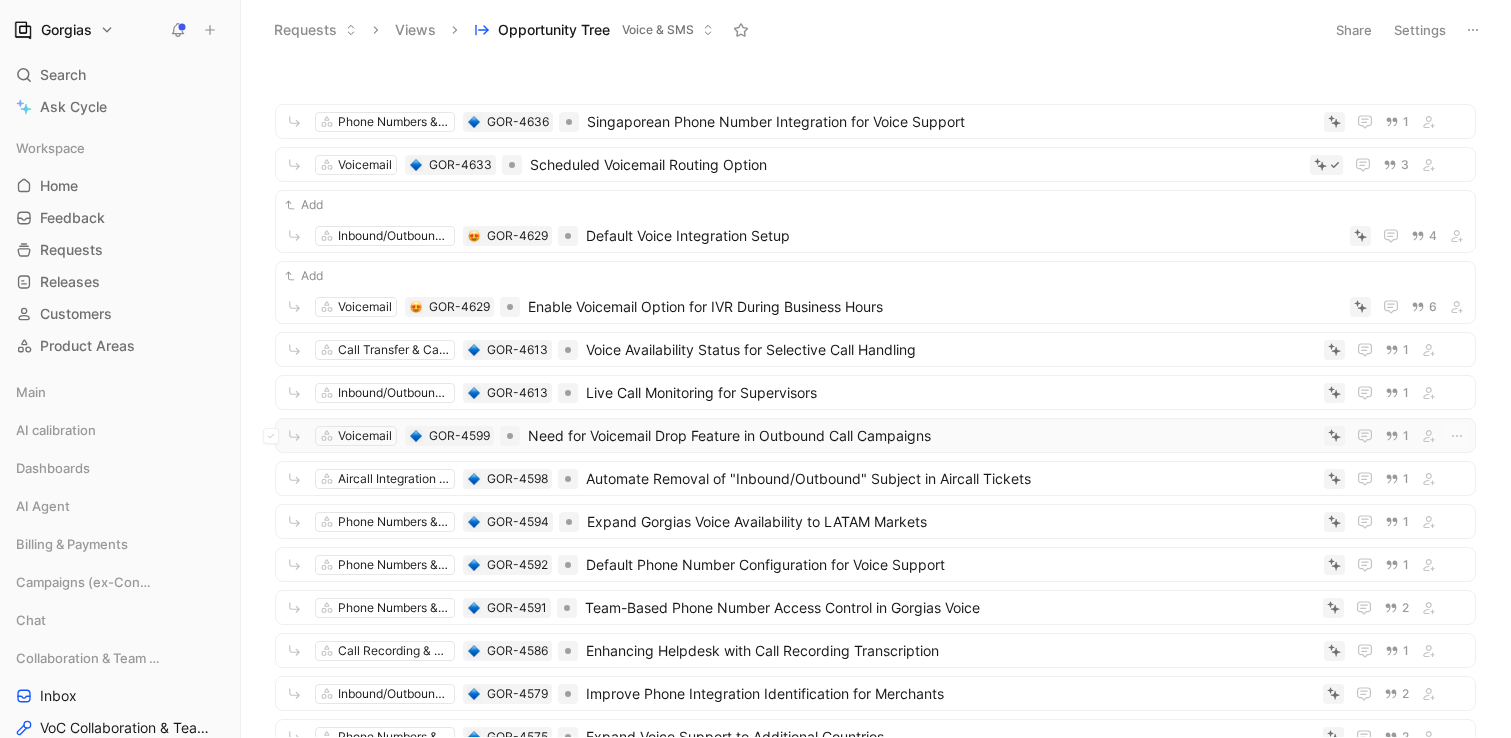click on "Need for Voicemail Drop Feature in Outbound Call Campaigns" at bounding box center (922, 436) 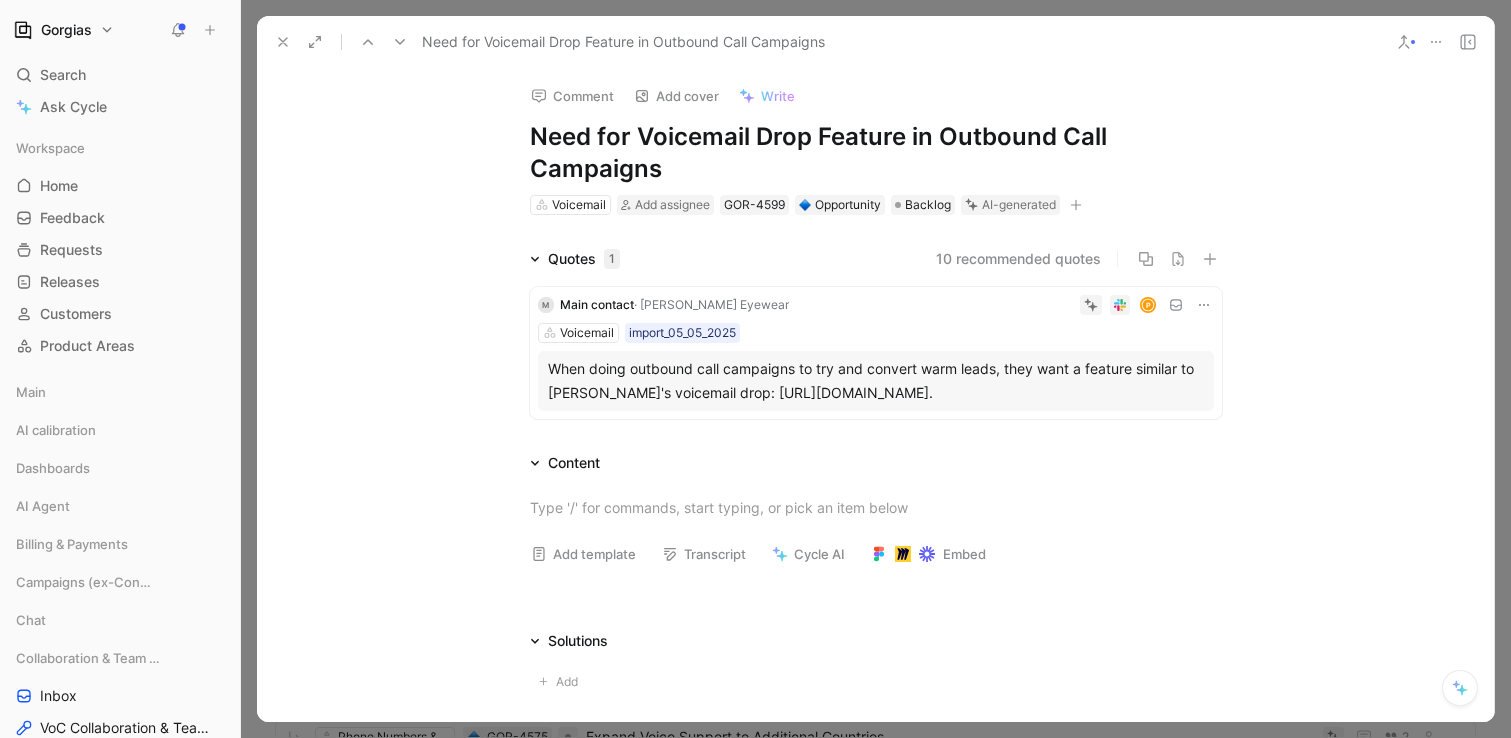 click 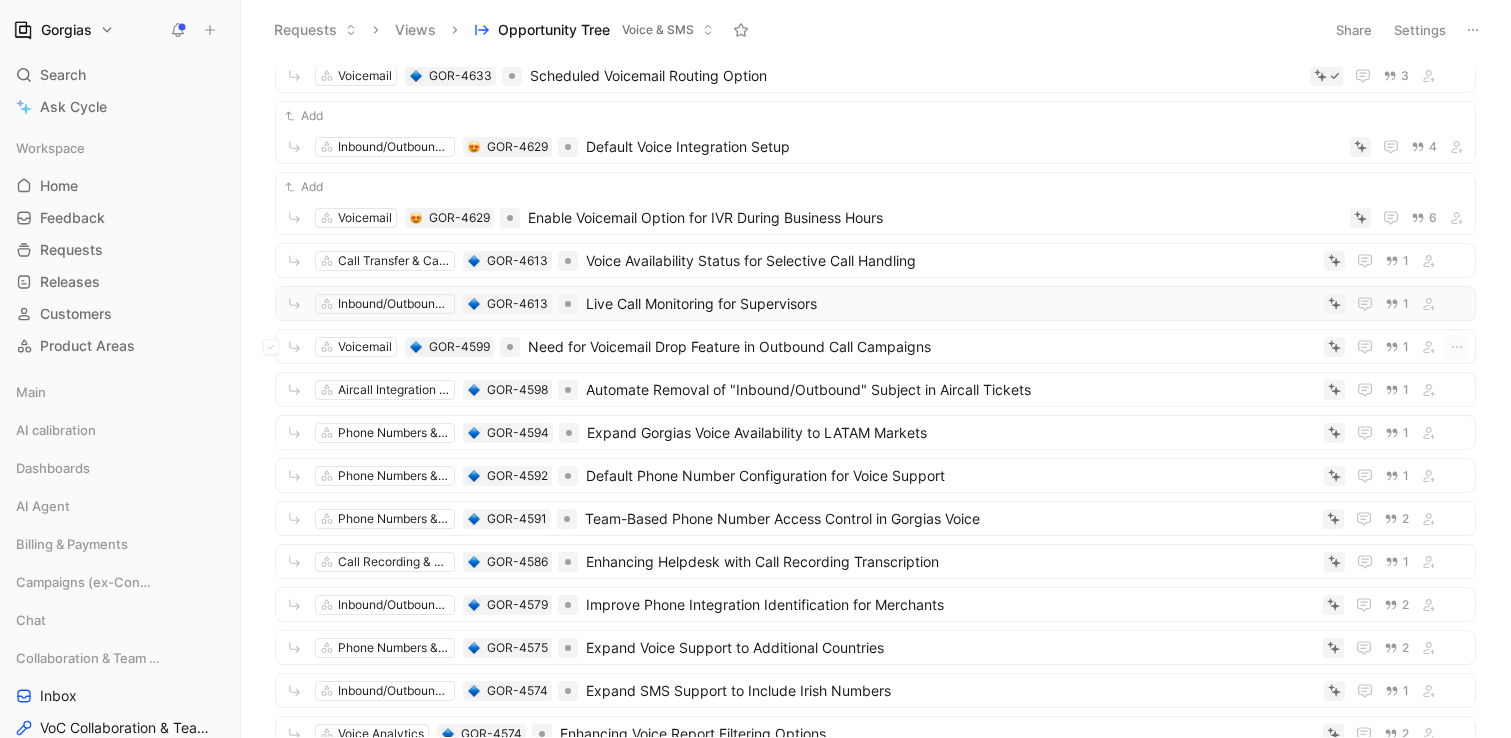 scroll, scrollTop: 90, scrollLeft: 0, axis: vertical 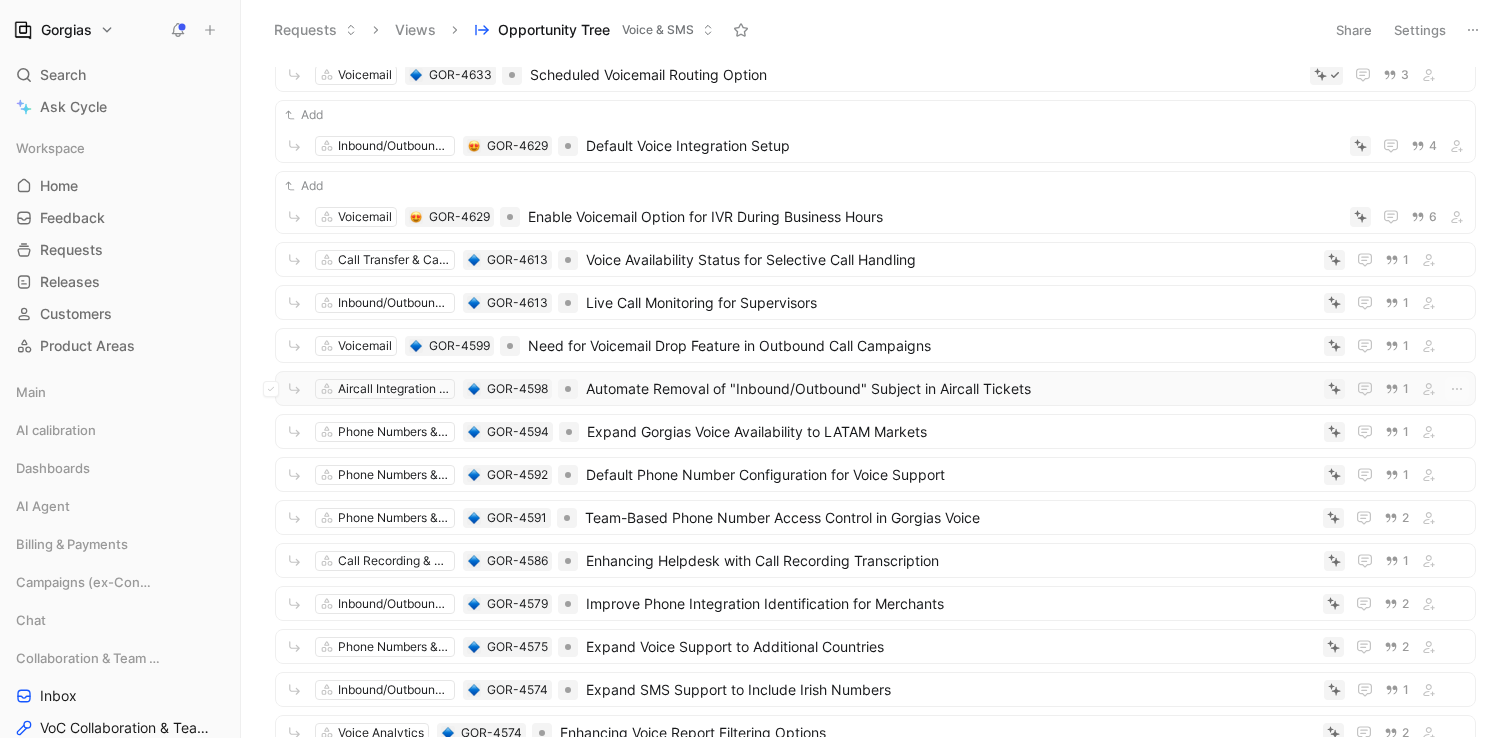 click on "Automate Removal of "Inbound/Outbound" Subject in Aircall Tickets" at bounding box center [951, 389] 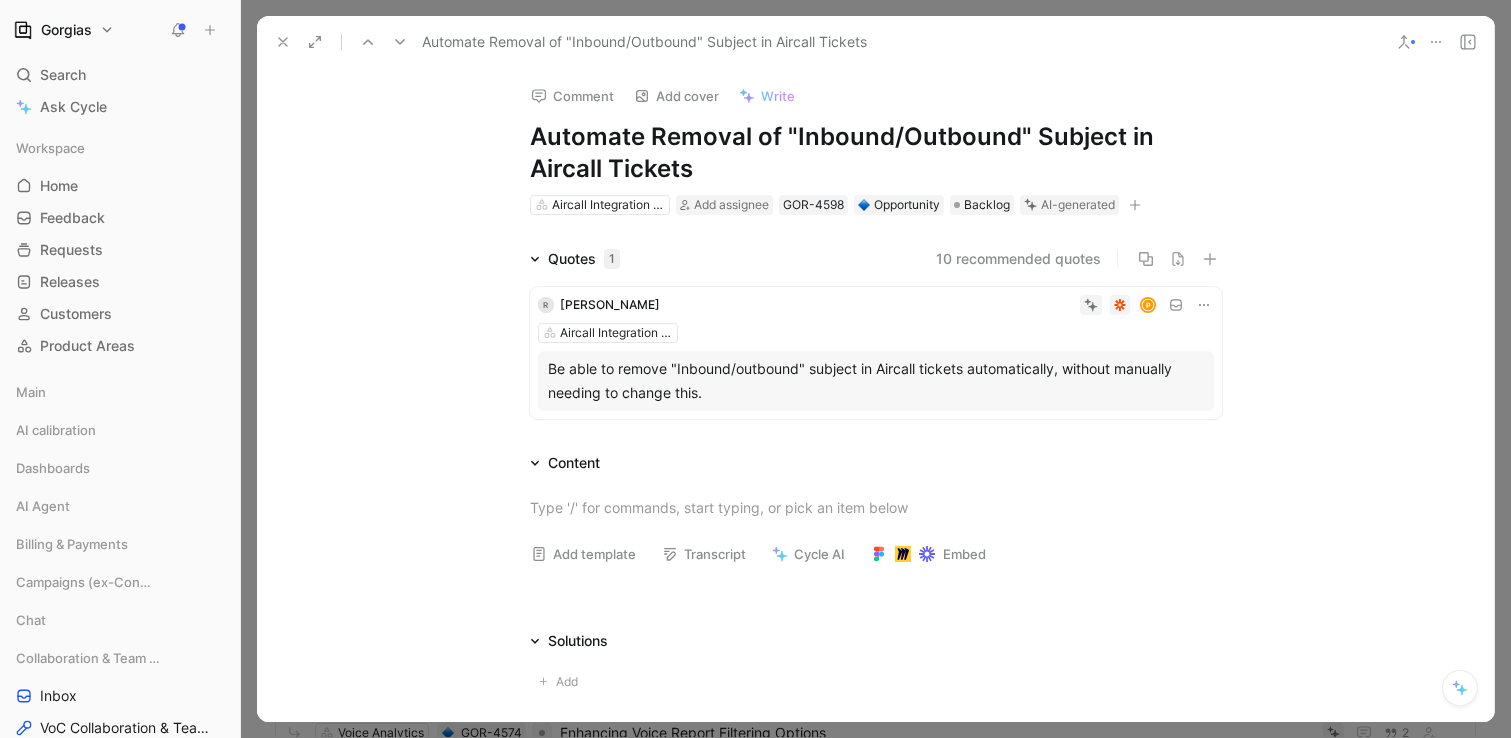 click 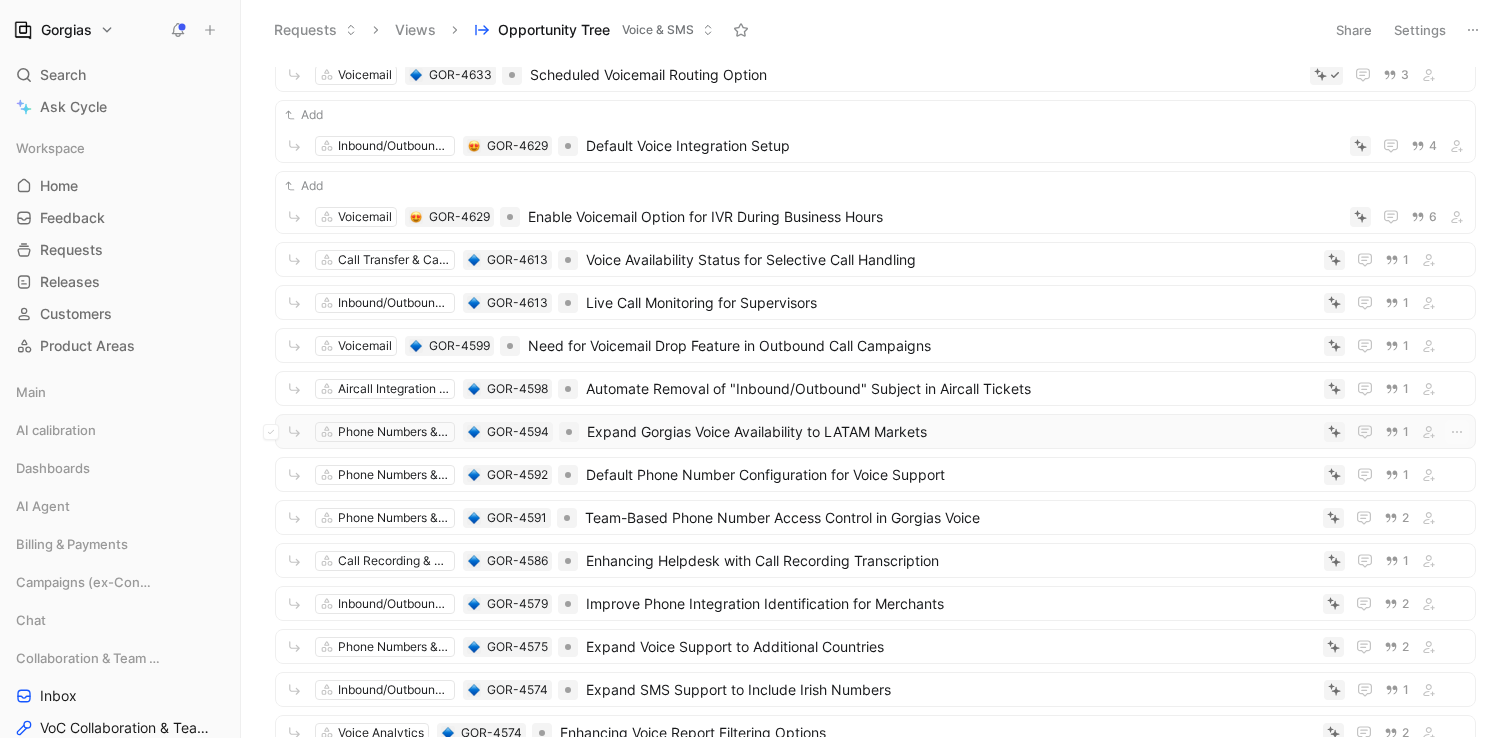 click on "Expand Gorgias Voice Availability to LATAM Markets" at bounding box center [951, 432] 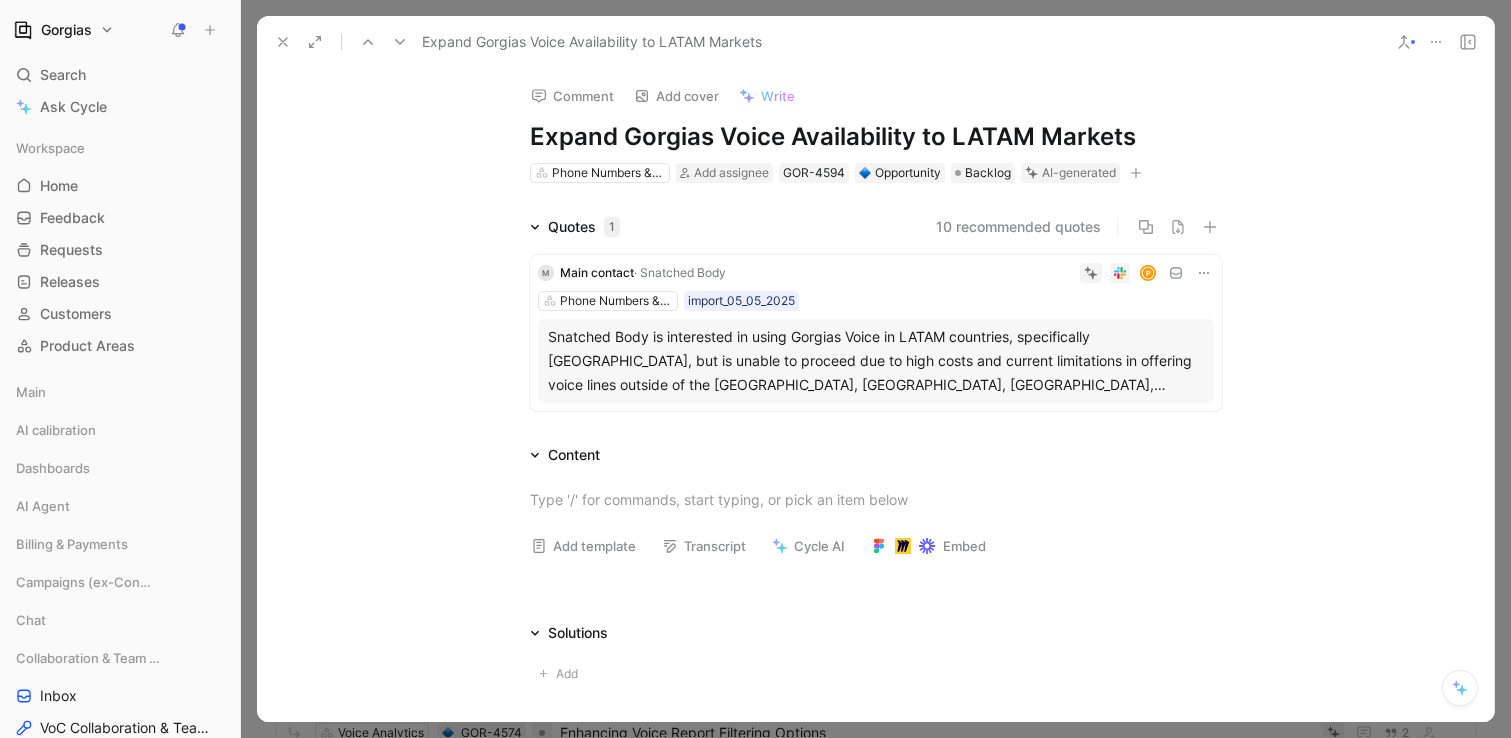click at bounding box center (283, 42) 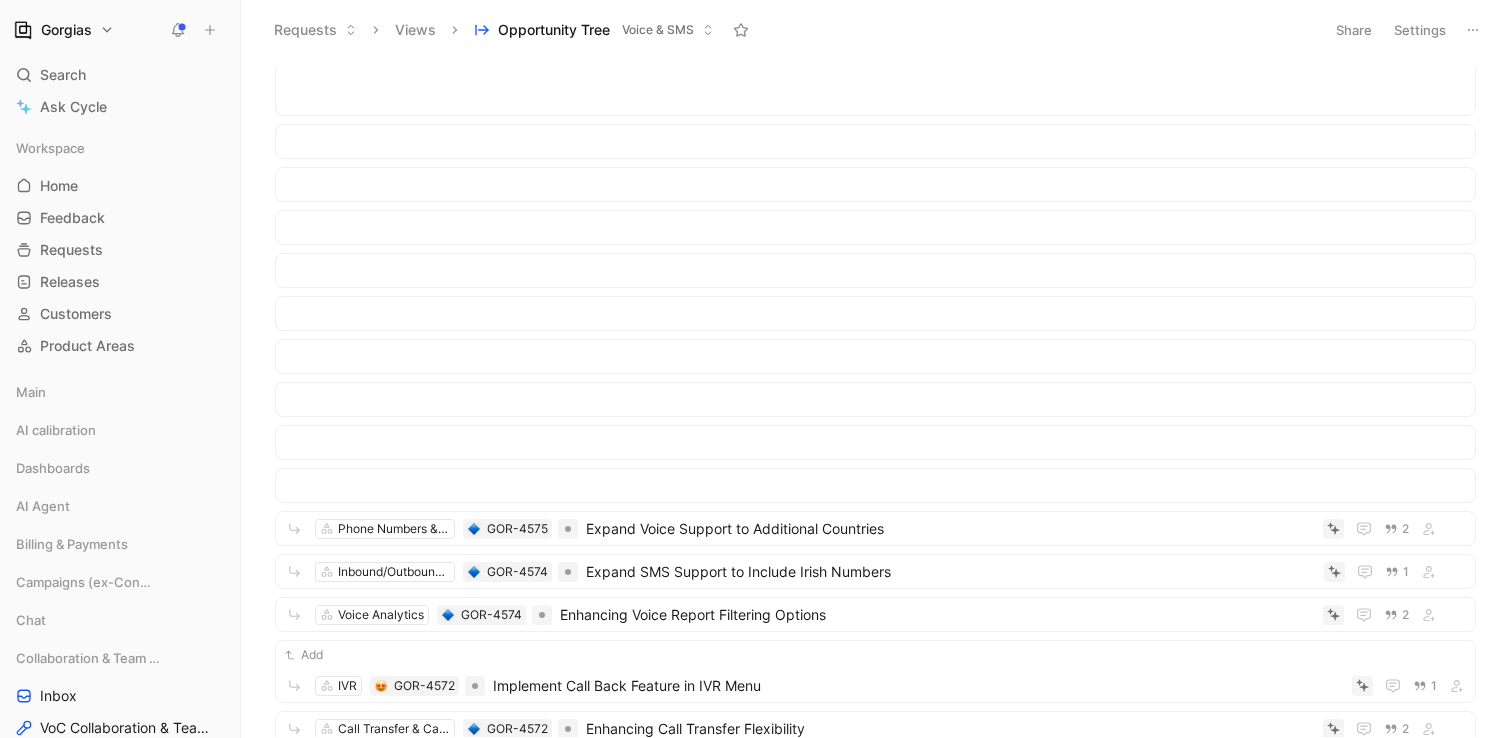 scroll, scrollTop: 1190, scrollLeft: 0, axis: vertical 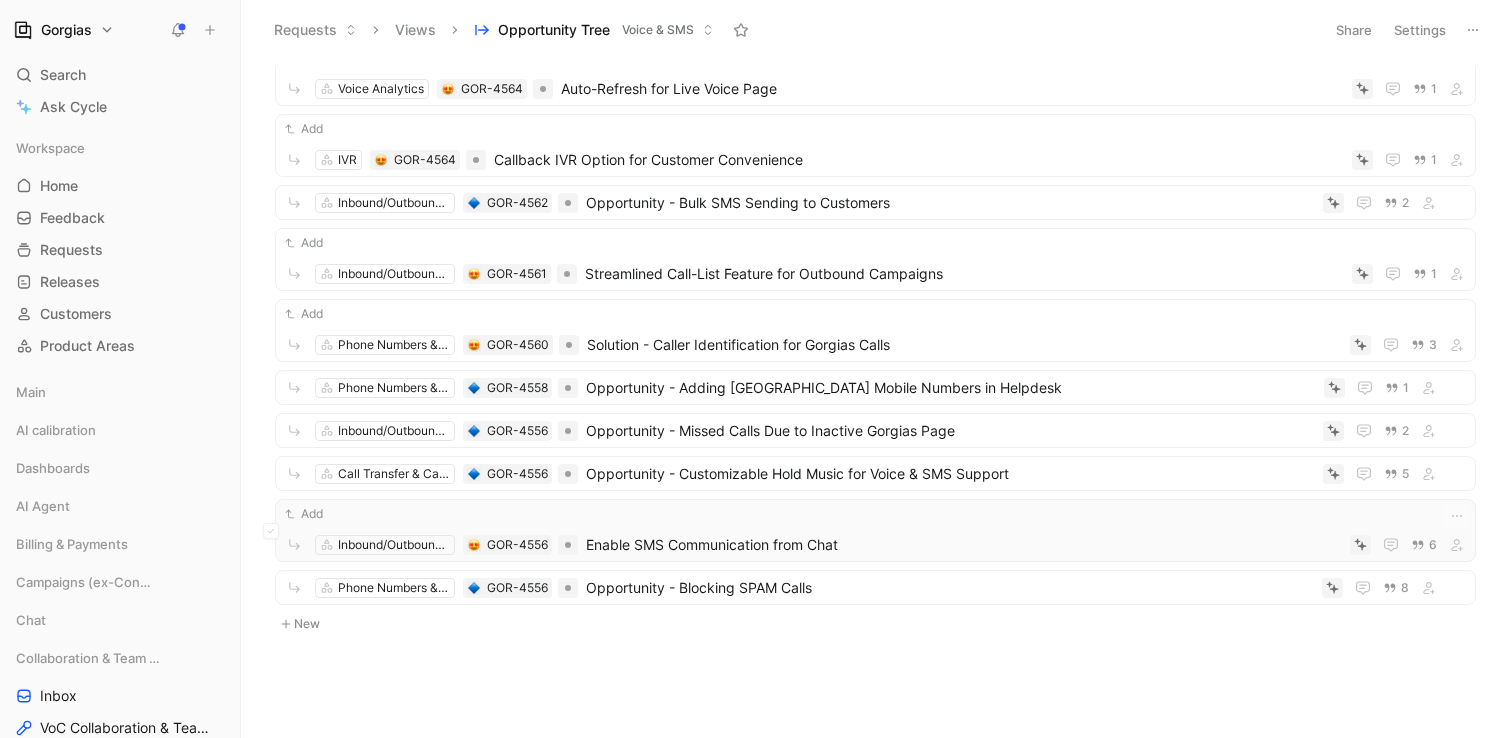 click on "Enable SMS Communication from Chat" at bounding box center [964, 545] 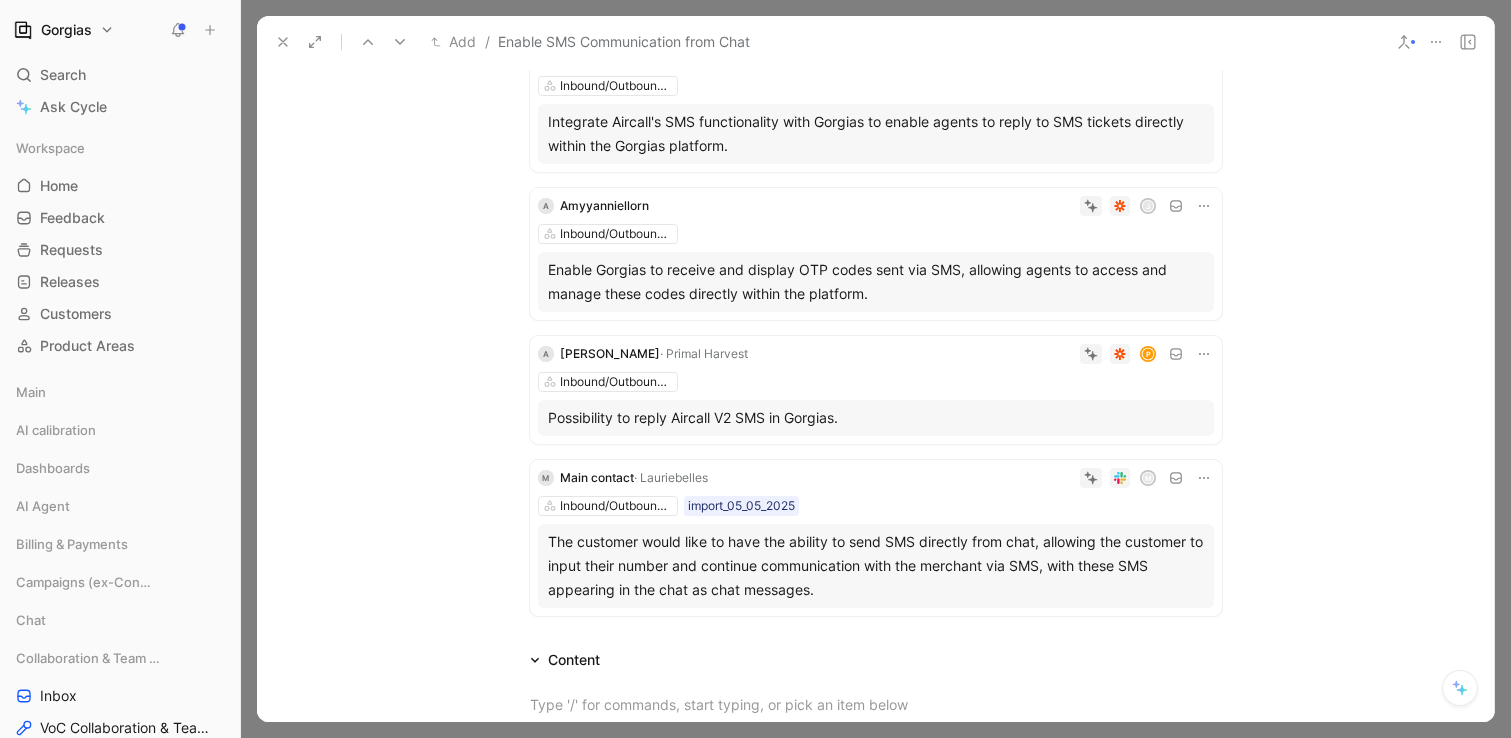 scroll, scrollTop: 533, scrollLeft: 0, axis: vertical 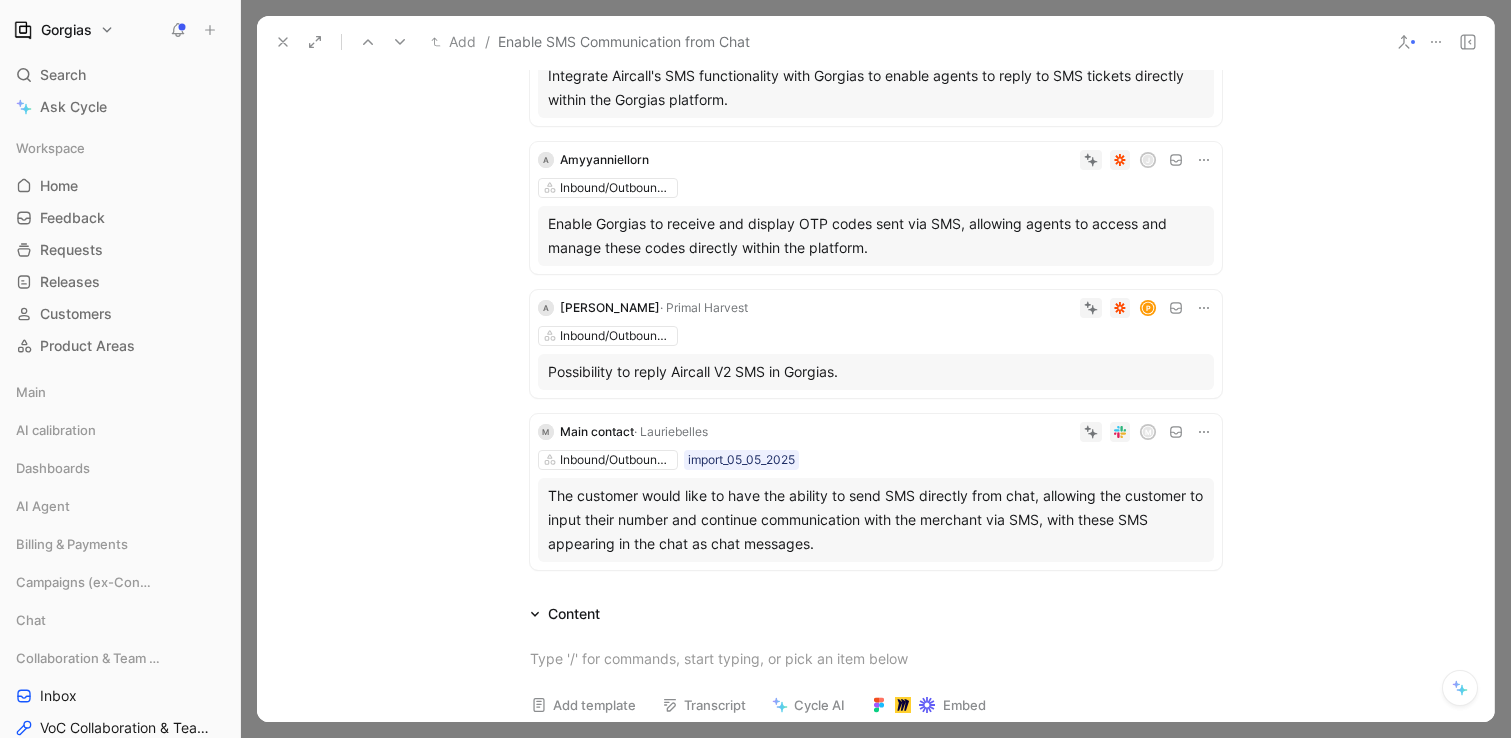 click 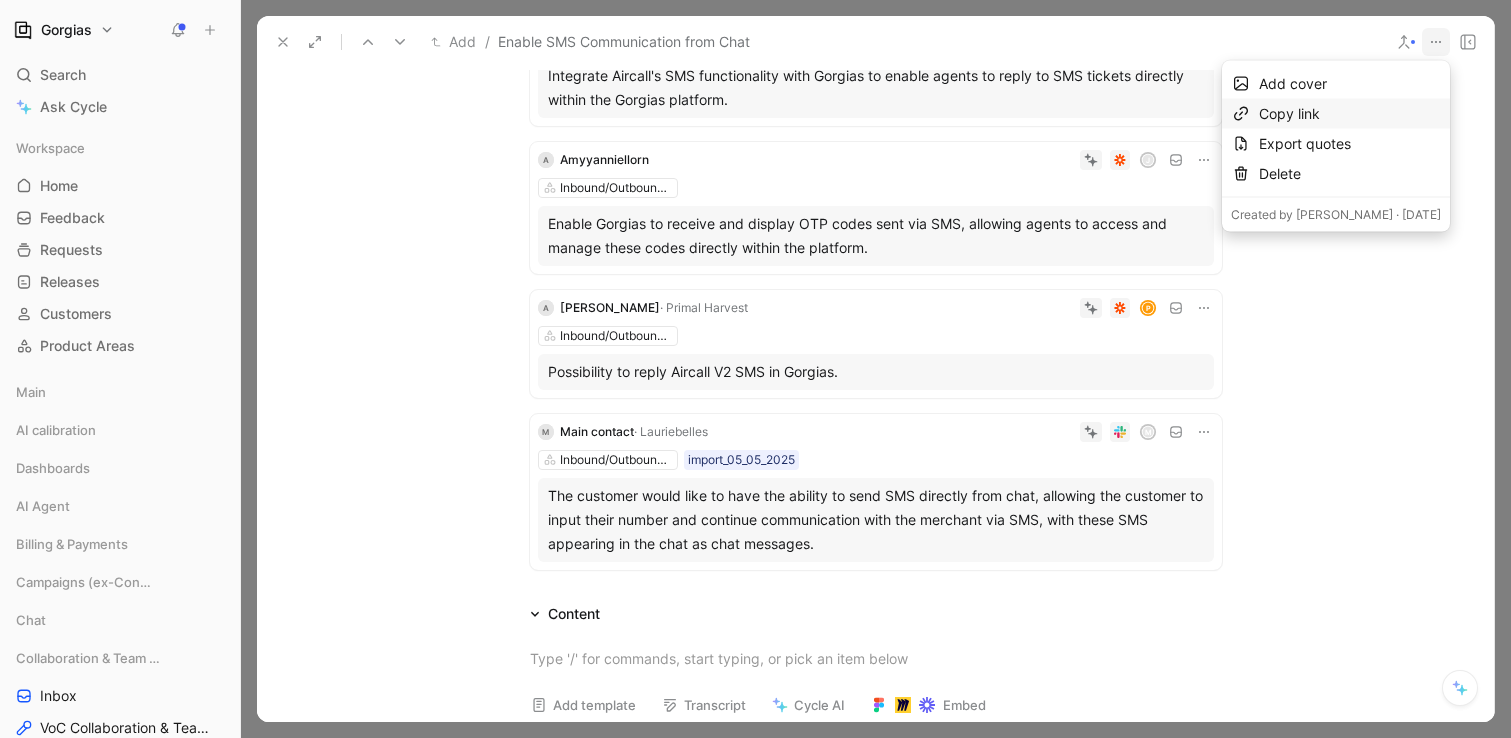click on "Copy link" at bounding box center (1350, 114) 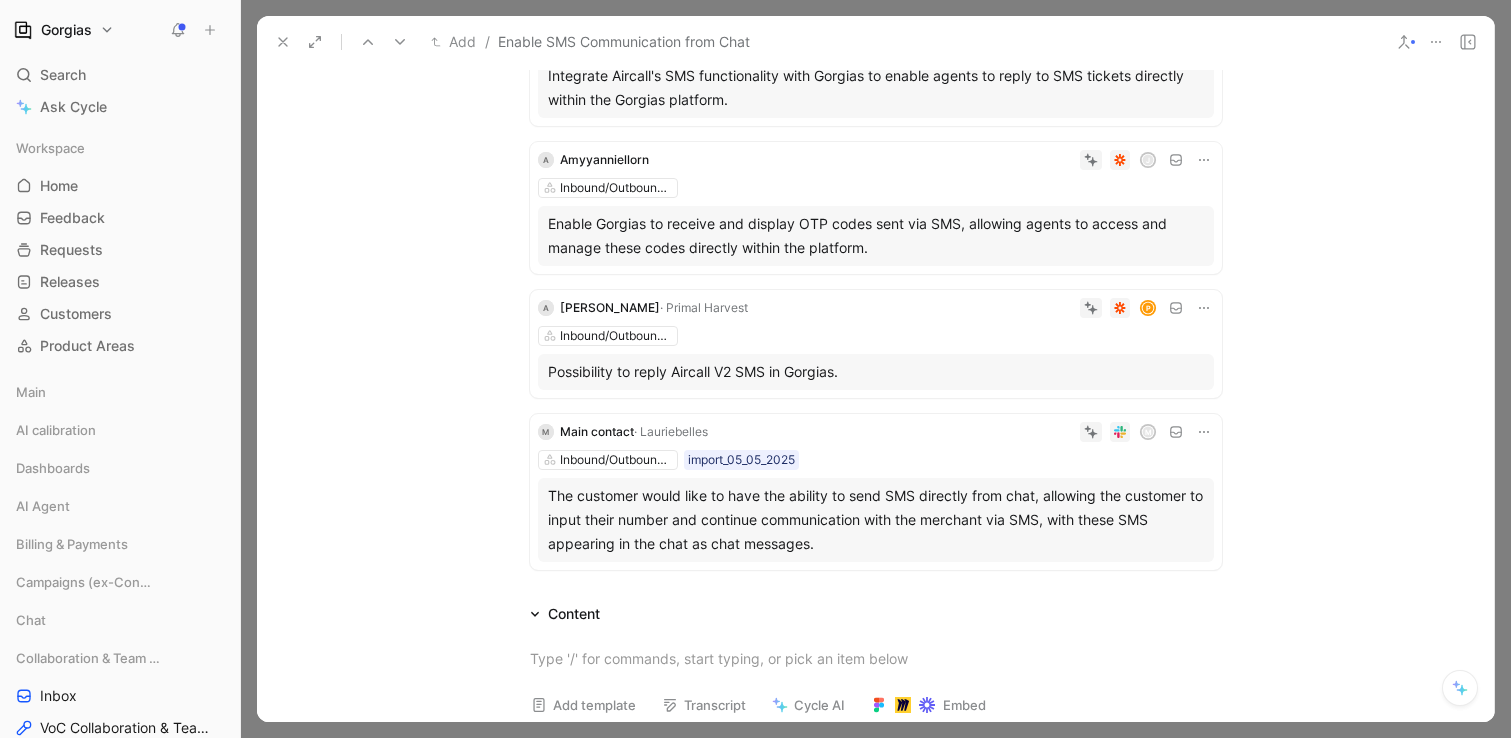 click on "Enable Gorgias to receive and display OTP codes sent via SMS, allowing agents to access and manage these codes directly within the platform." at bounding box center [876, 236] 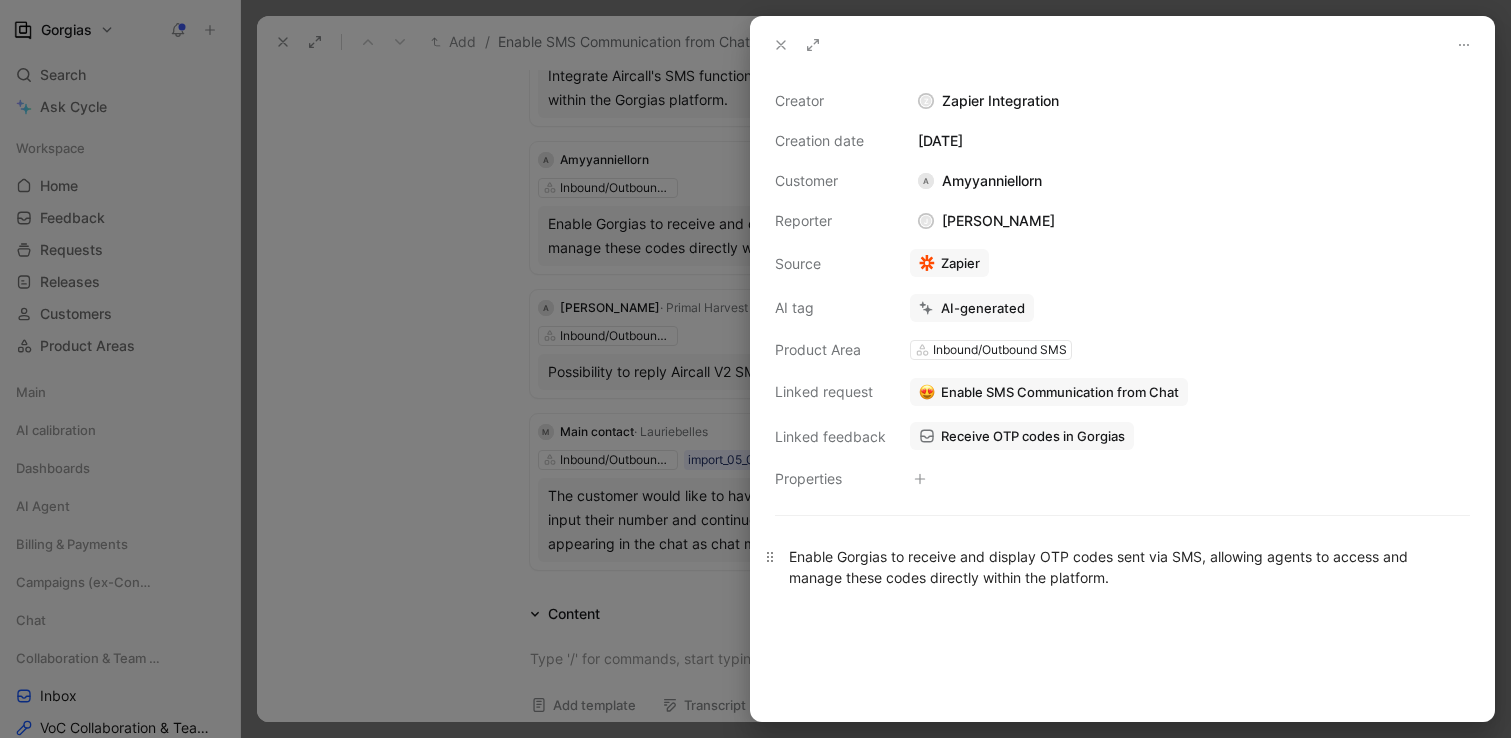 click on "Enable Gorgias to receive and display OTP codes sent via SMS, allowing agents to access and manage these codes directly within the platform." at bounding box center [1122, 567] 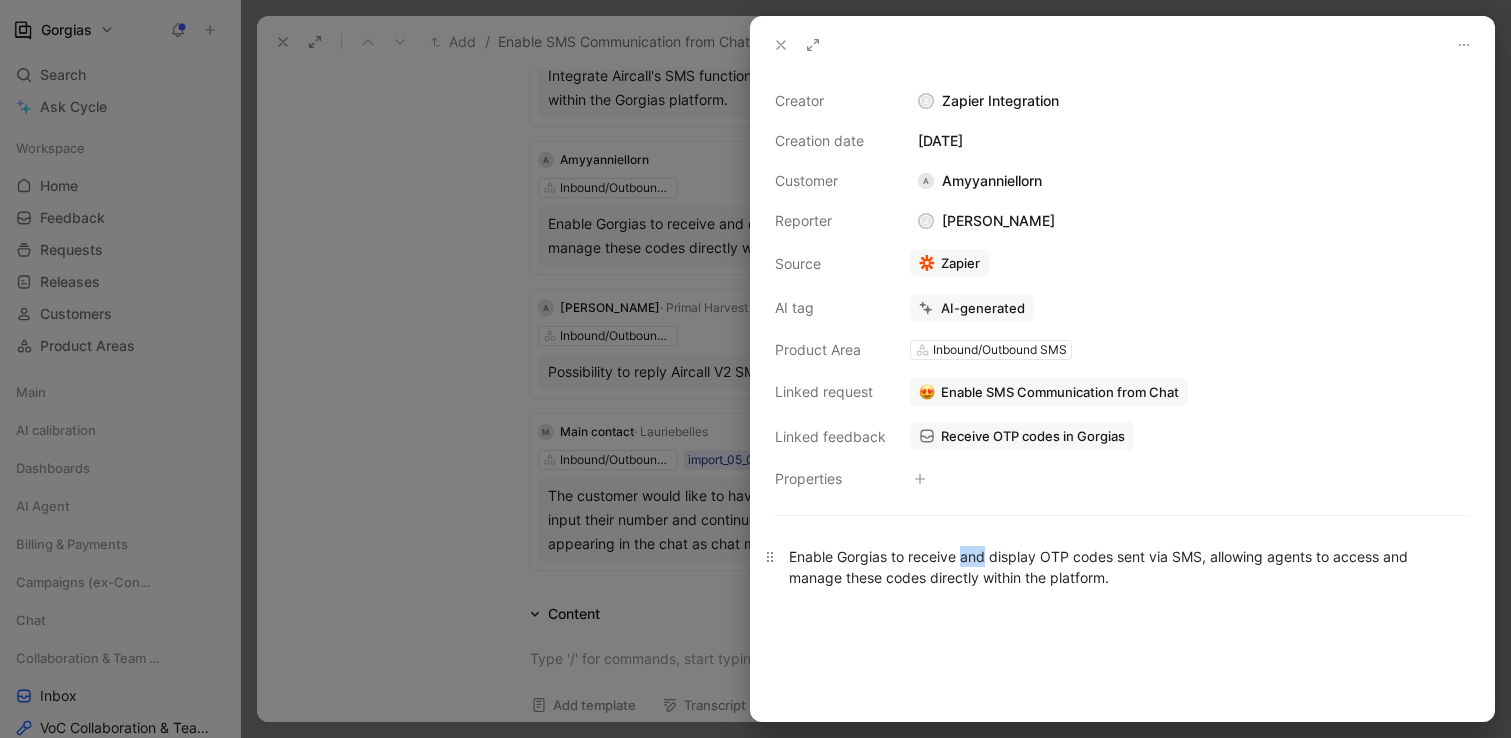 click on "Enable Gorgias to receive and display OTP codes sent via SMS, allowing agents to access and manage these codes directly within the platform." at bounding box center (1122, 567) 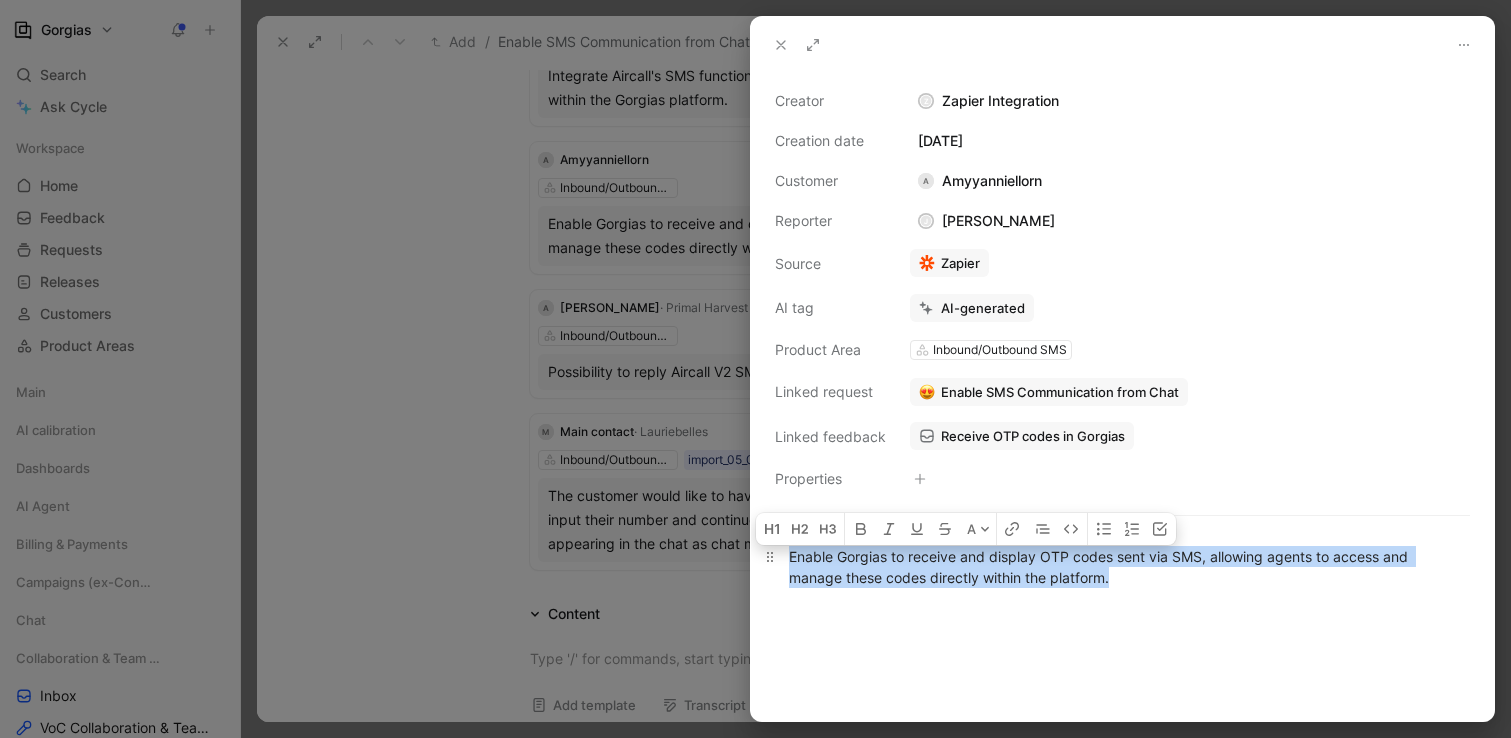 click on "Enable Gorgias to receive and display OTP codes sent via SMS, allowing agents to access and manage these codes directly within the platform." at bounding box center (1122, 567) 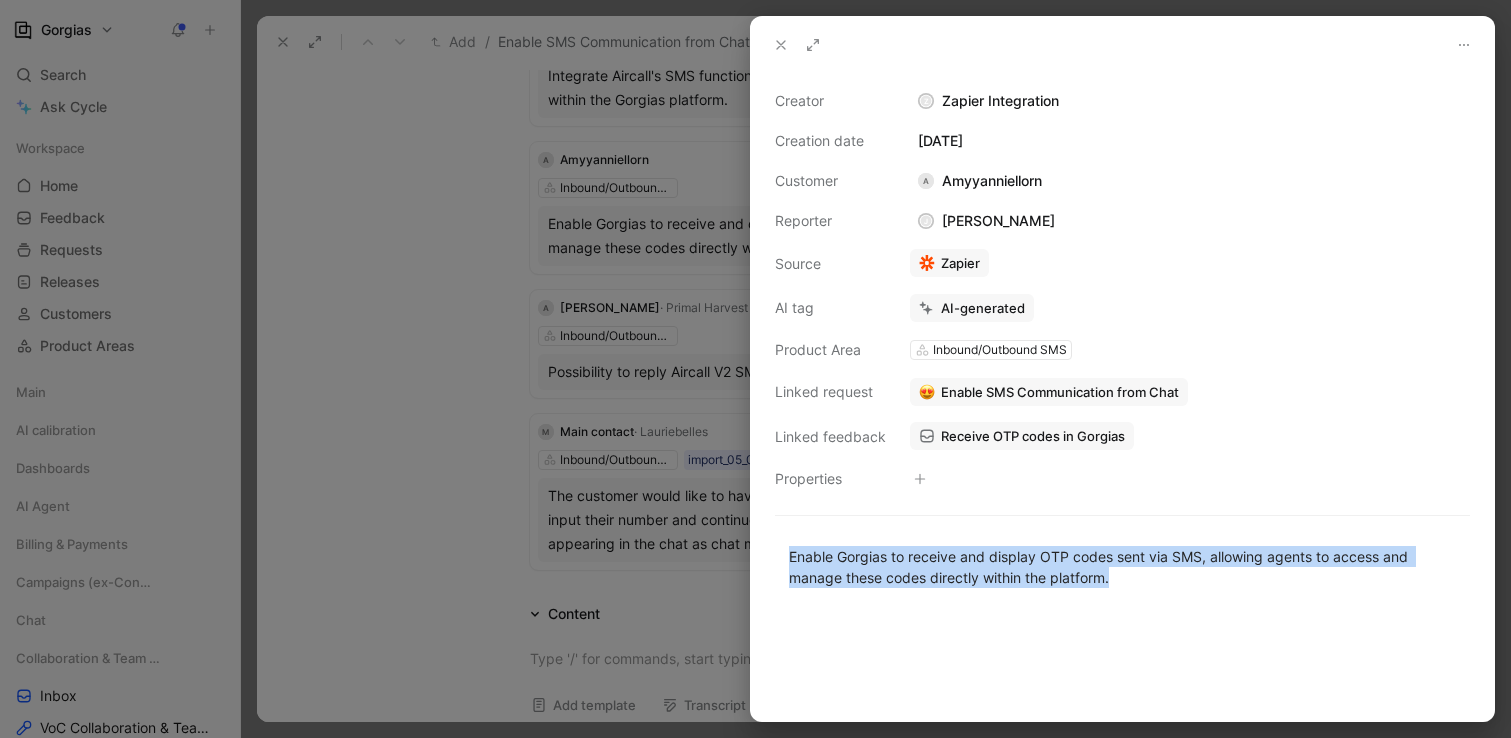click 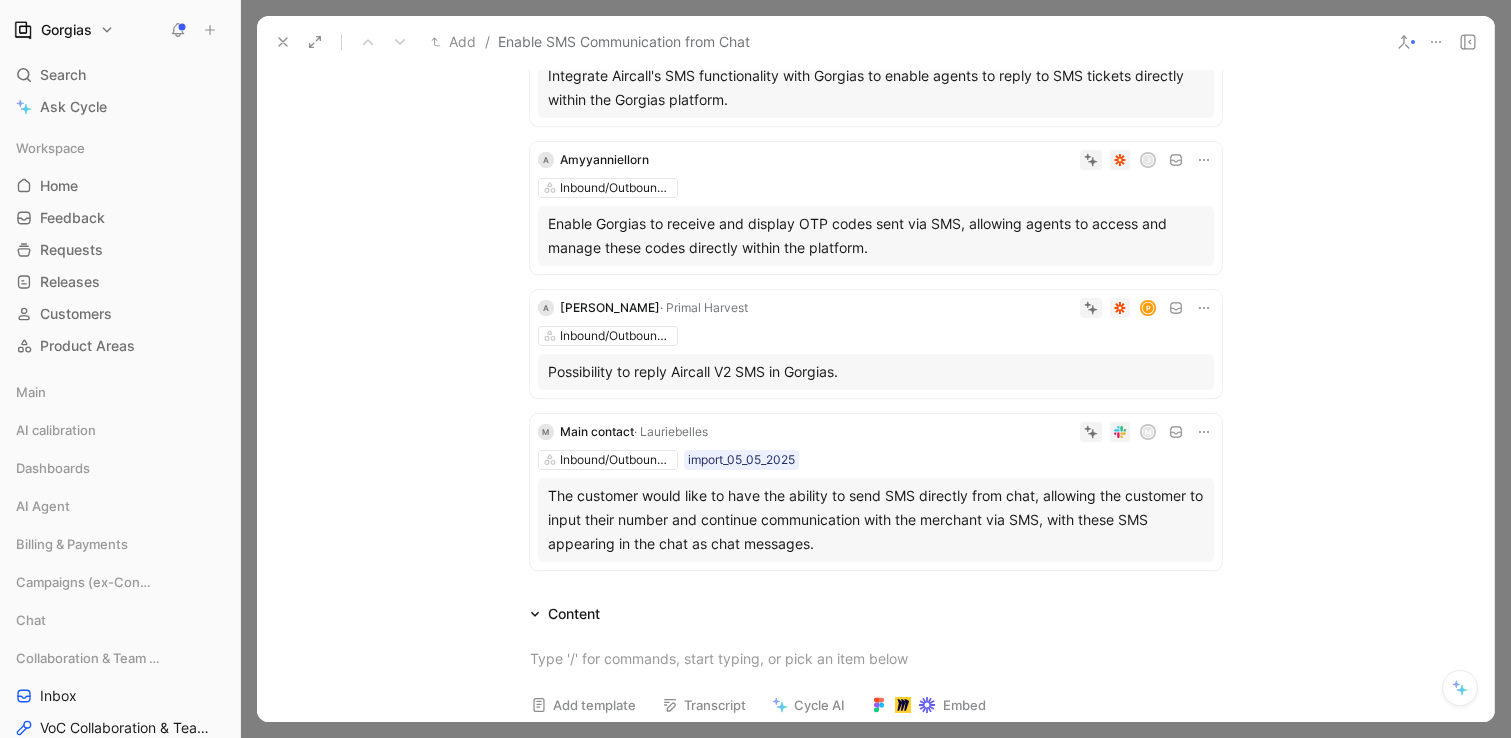 click on "The customer would like to have the ability to send SMS directly from chat, allowing the customer to input their number and continue communication with the merchant via SMS, with these SMS appearing in the chat as chat messages." at bounding box center [876, 520] 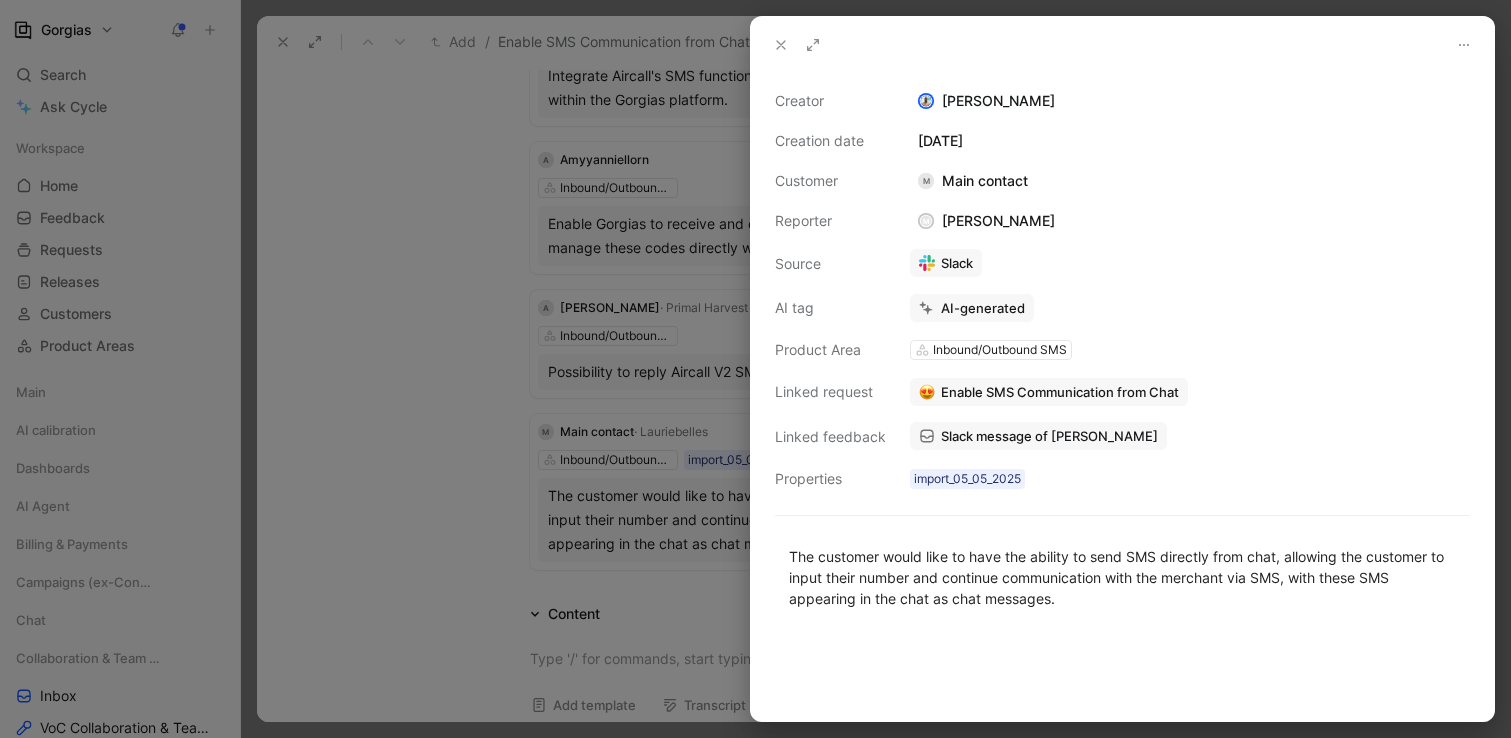 click on "The customer would like to have the ability to send SMS directly from chat, allowing the customer to input their number and continue communication with the merchant via SMS, with these SMS appearing in the chat as chat messages." at bounding box center (1122, 577) 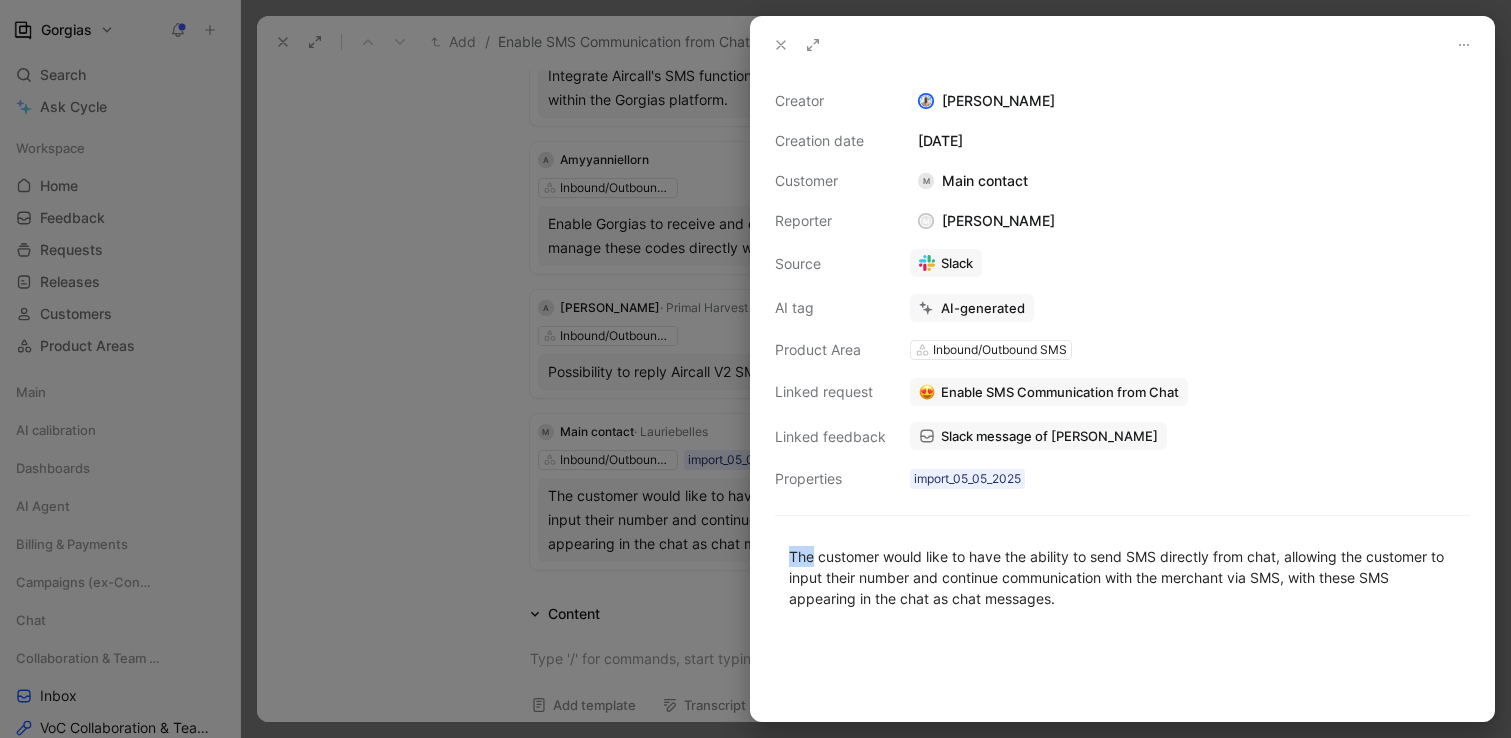 click on "The customer would like to have the ability to send SMS directly from chat, allowing the customer to input their number and continue communication with the merchant via SMS, with these SMS appearing in the chat as chat messages." at bounding box center [1122, 577] 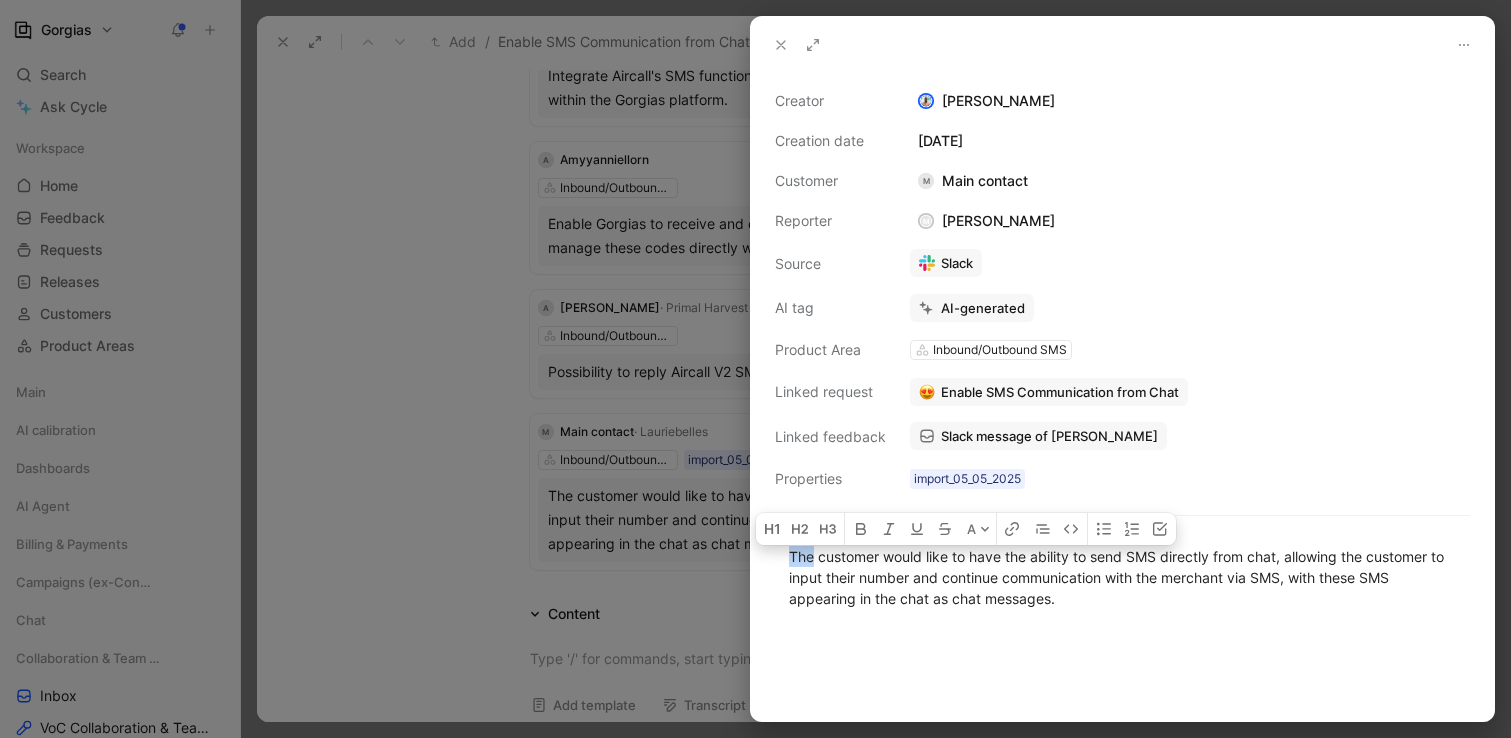 click 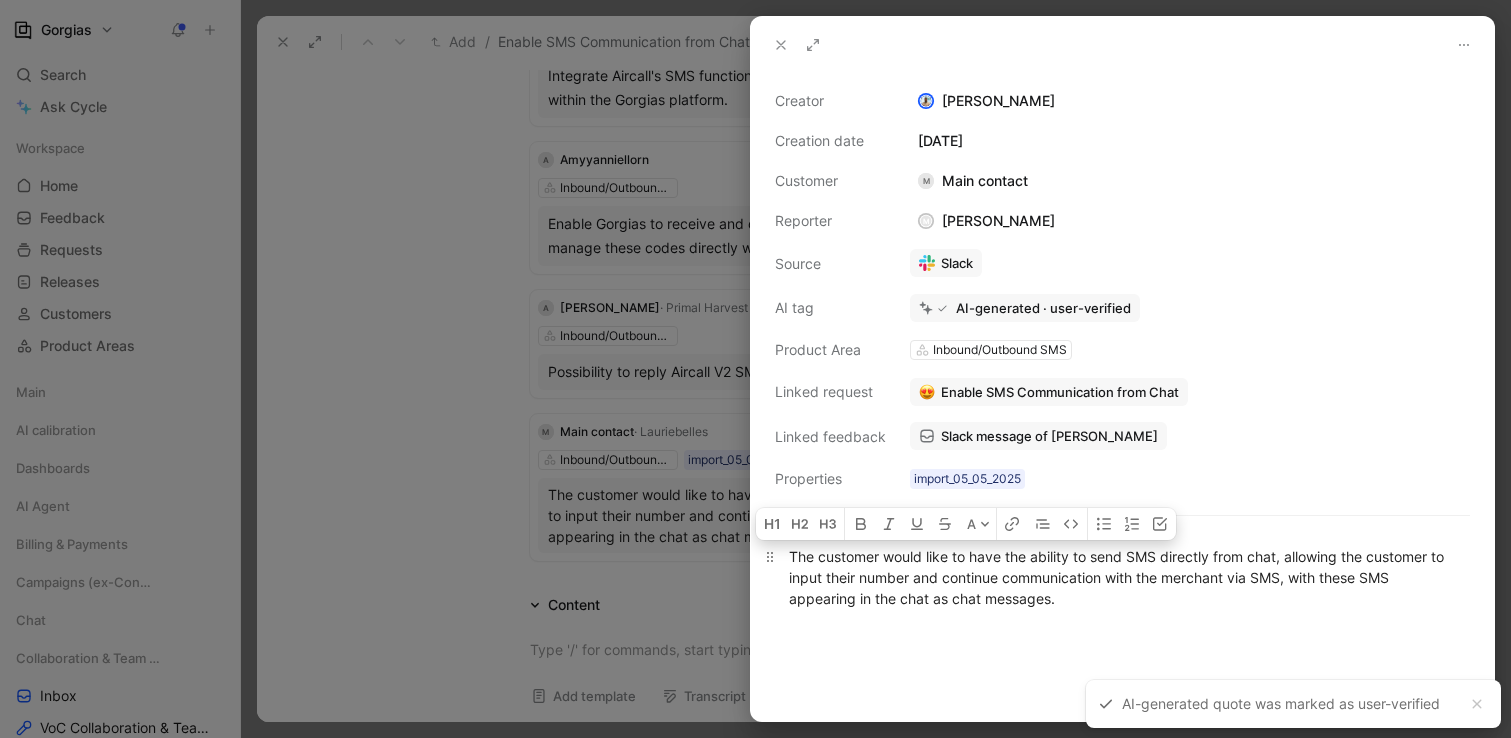click on "The customer would like to have the ability to send SMS directly from chat, allowing the customer to input their number and continue communication with the merchant via SMS, with these SMS appearing in the chat as chat messages." at bounding box center (1122, 577) 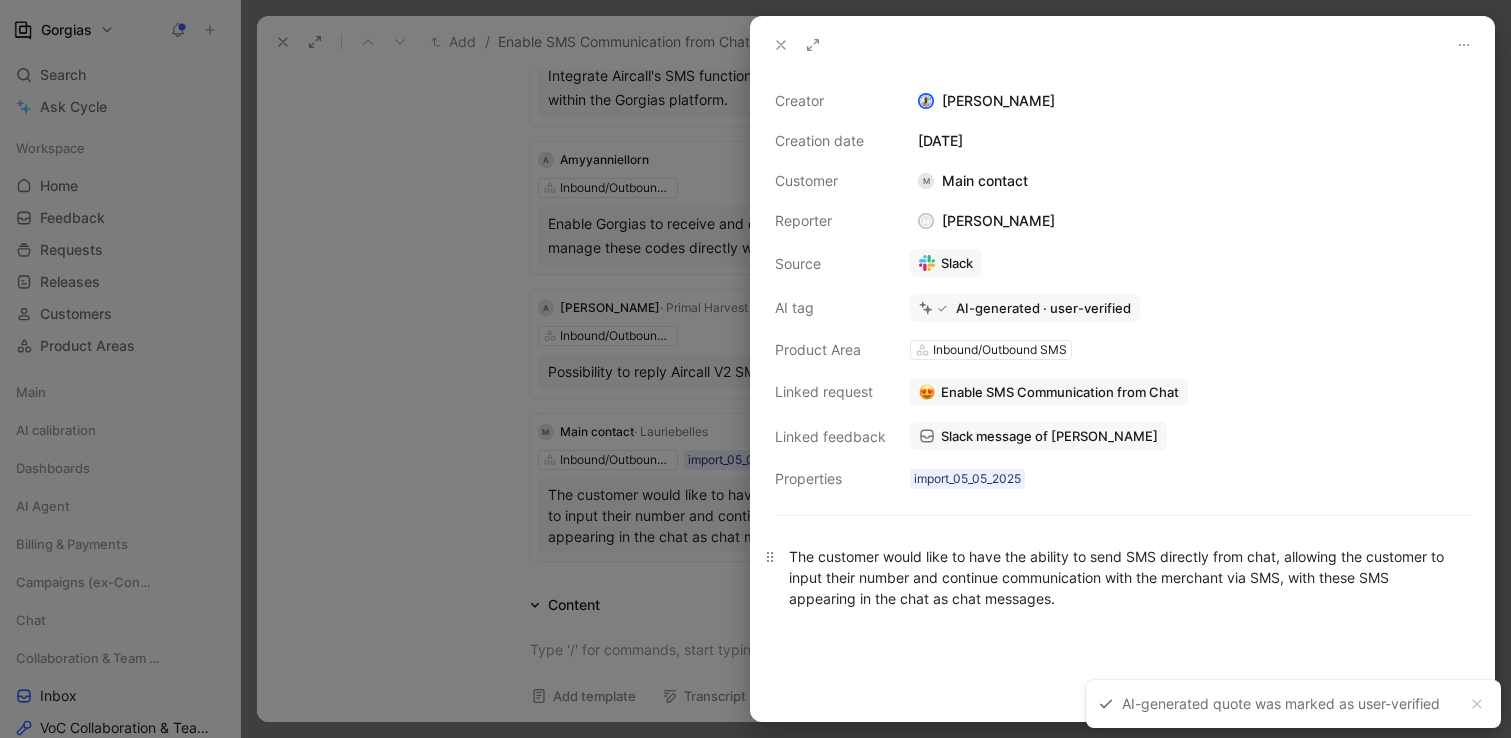 click on "The customer would like to have the ability to send SMS directly from chat, allowing the customer to input their number and continue communication with the merchant via SMS, with these SMS appearing in the chat as chat messages." at bounding box center [1122, 577] 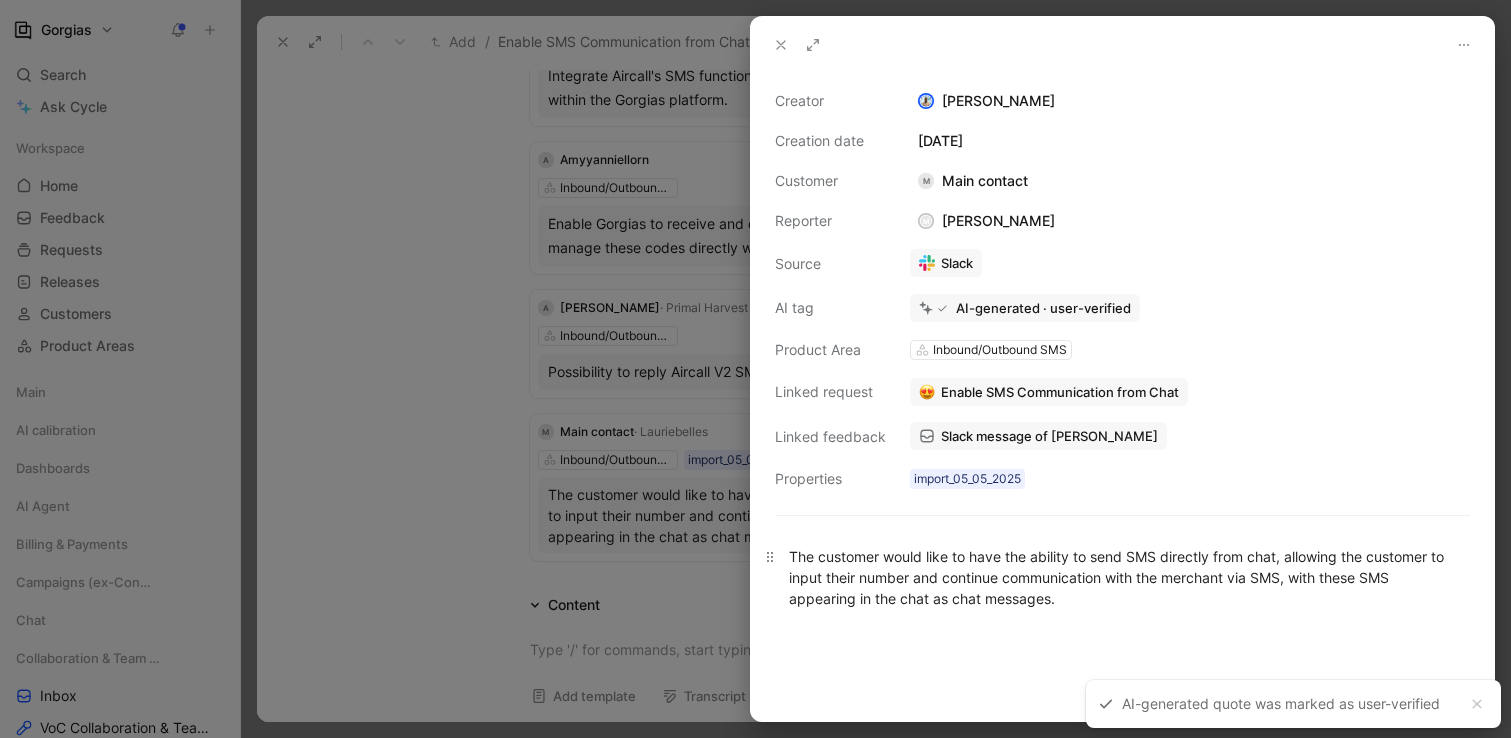 click on "The customer would like to have the ability to send SMS directly from chat, allowing the customer to input their number and continue communication with the merchant via SMS, with these SMS appearing in the chat as chat messages." at bounding box center (1122, 577) 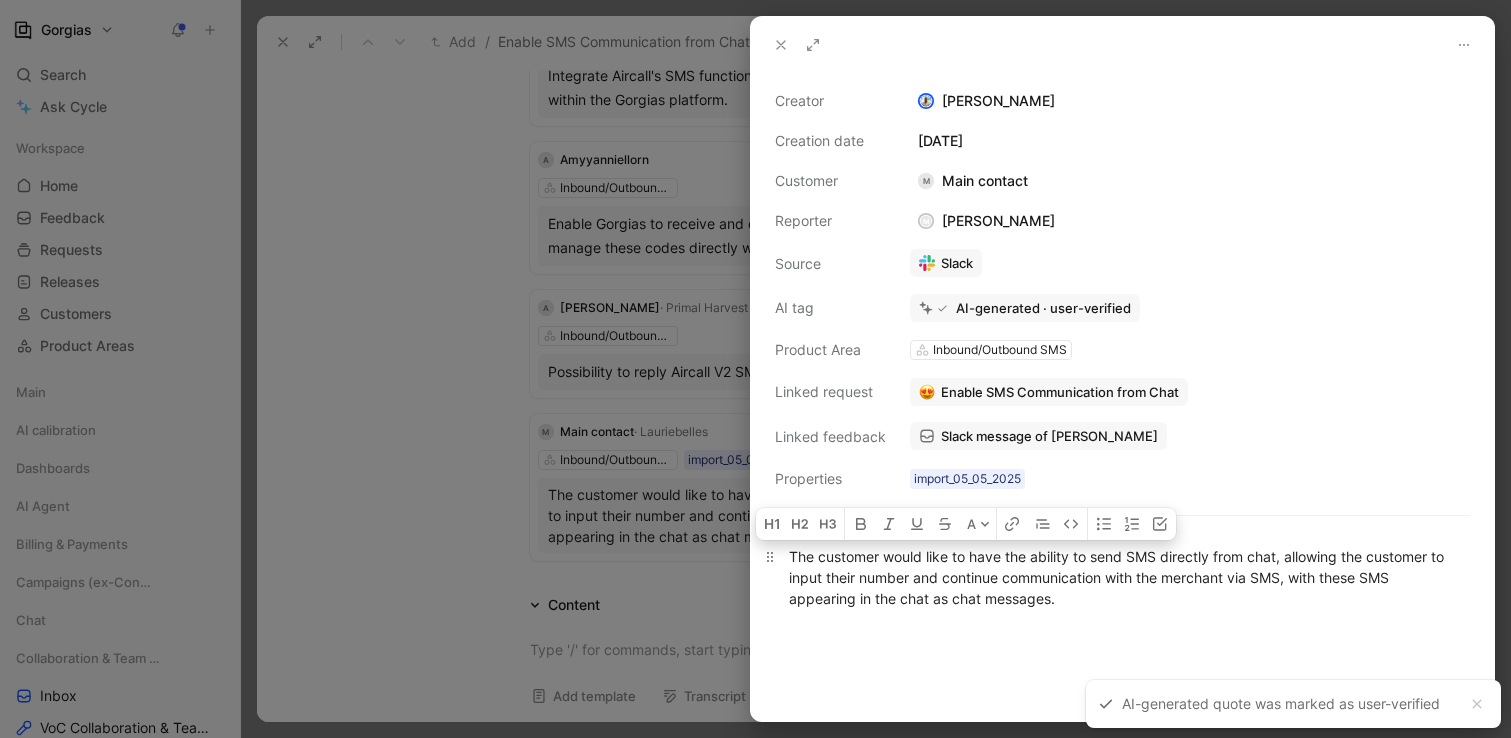 copy on "The customer would like to have the ability to send SMS directly from chat, allowing the customer to input their number and continue communication with the merchant via SMS, with these SMS appearing in the chat as chat messages." 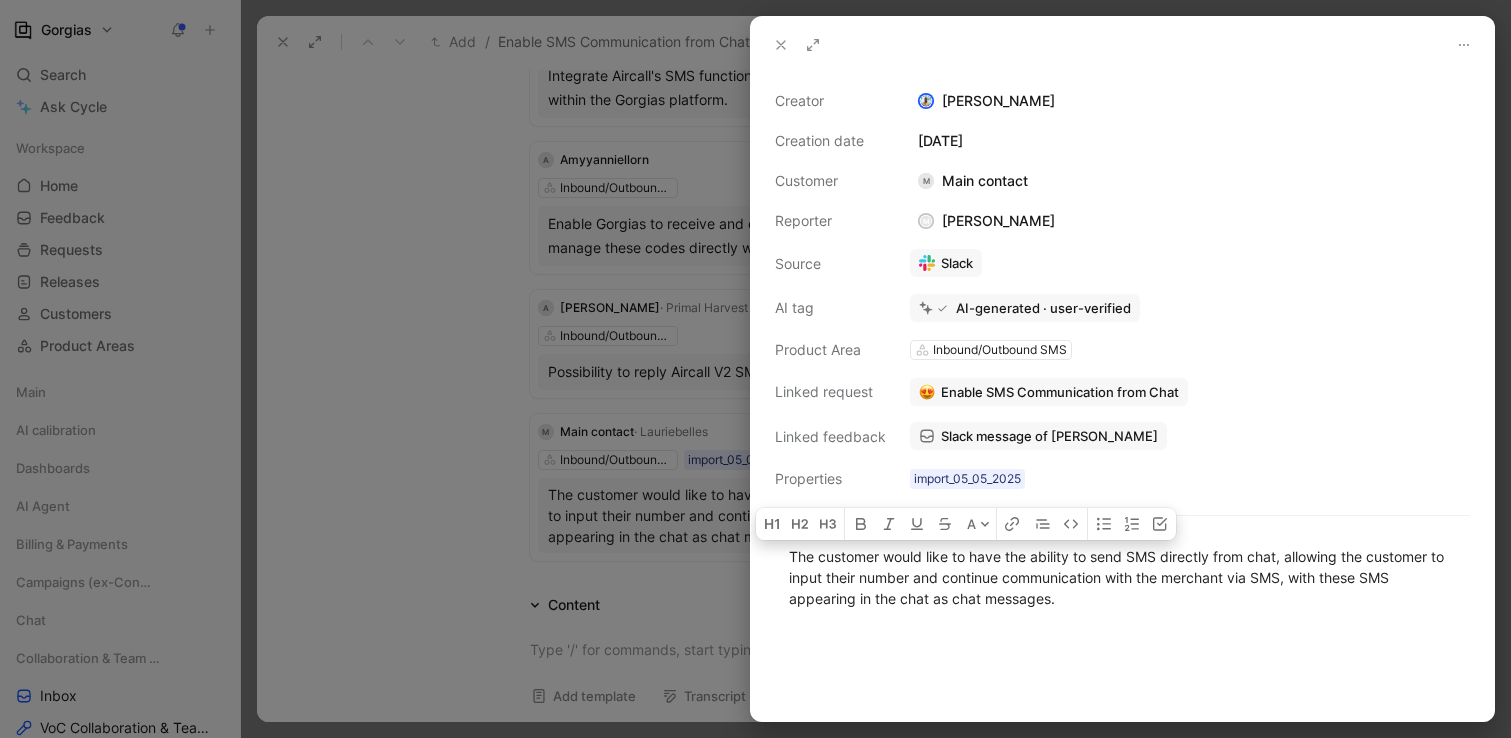 click at bounding box center (755, 369) 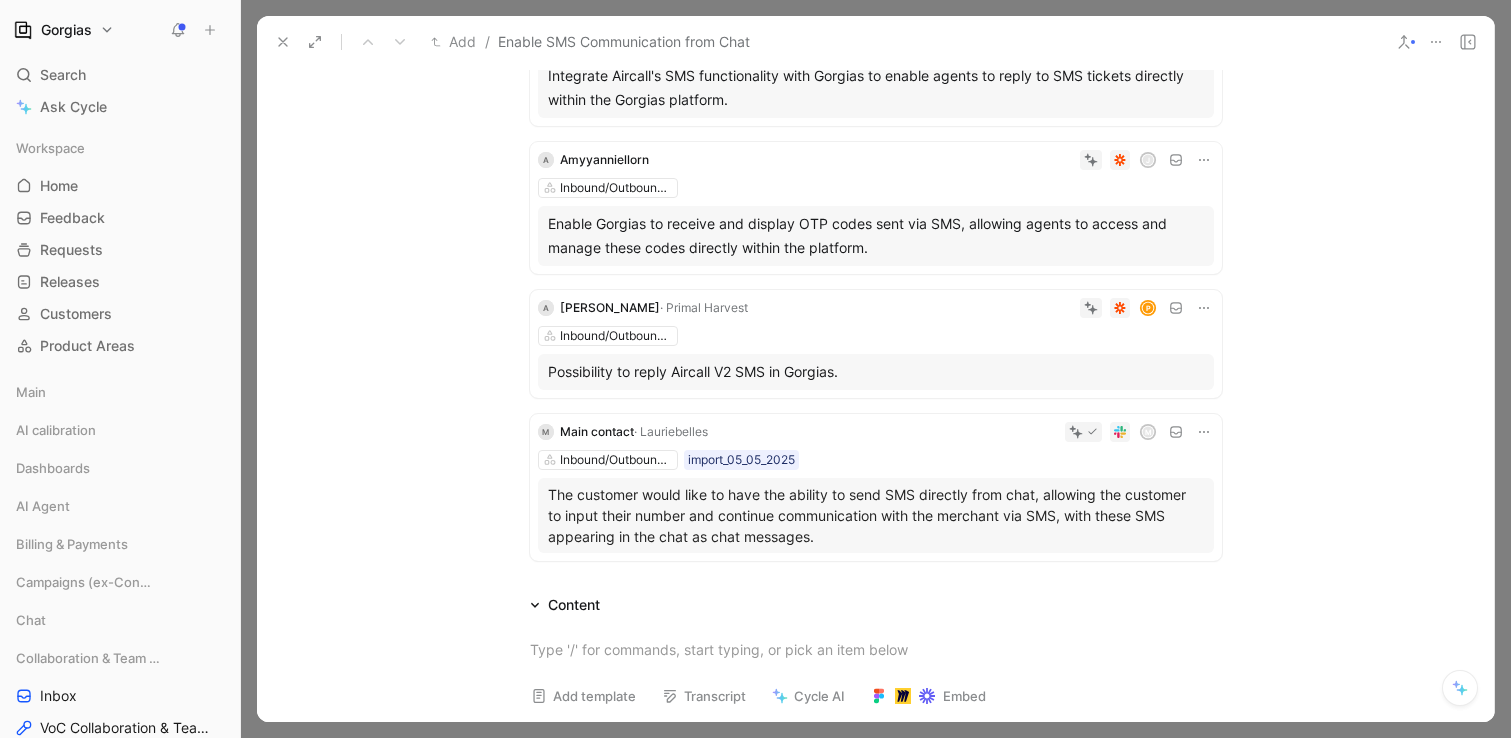 click 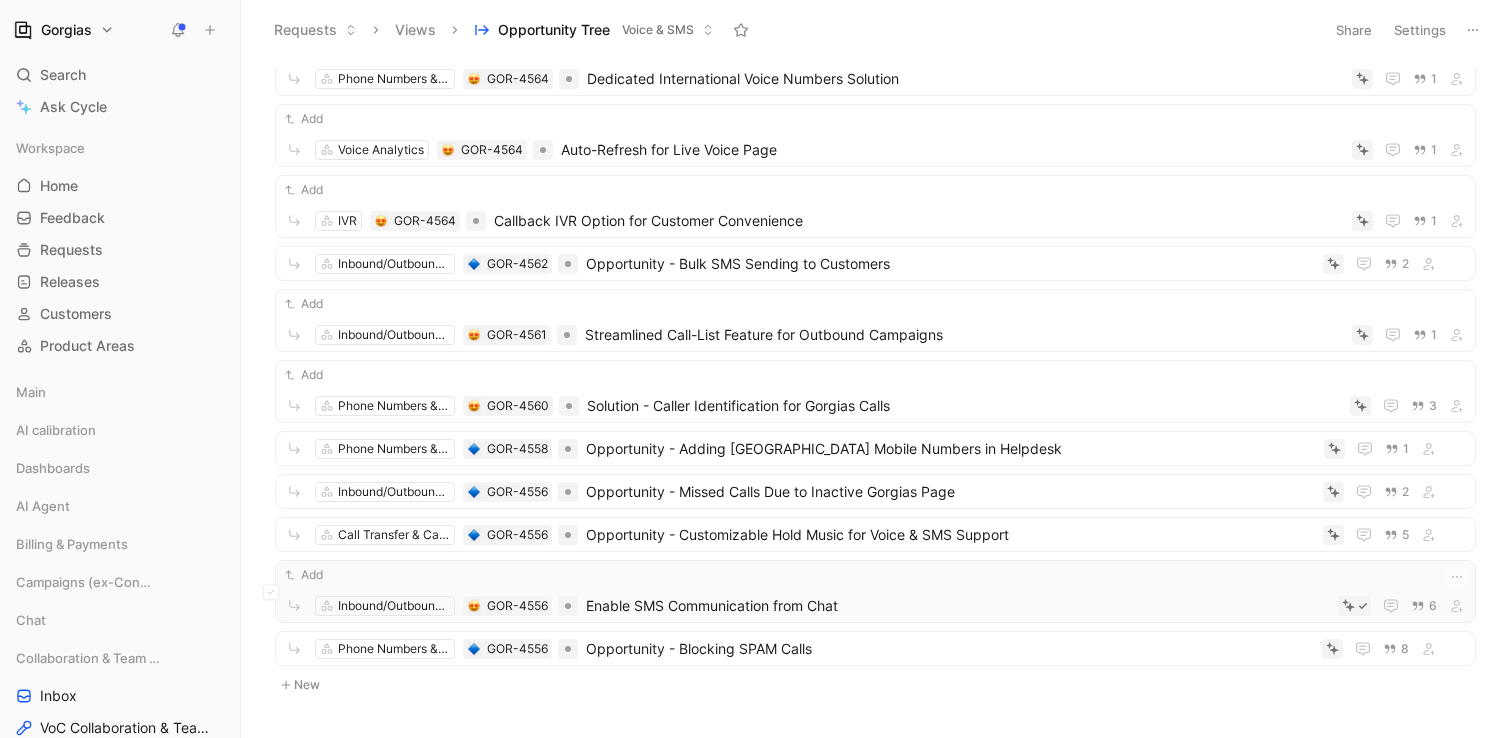 scroll, scrollTop: 1126, scrollLeft: 0, axis: vertical 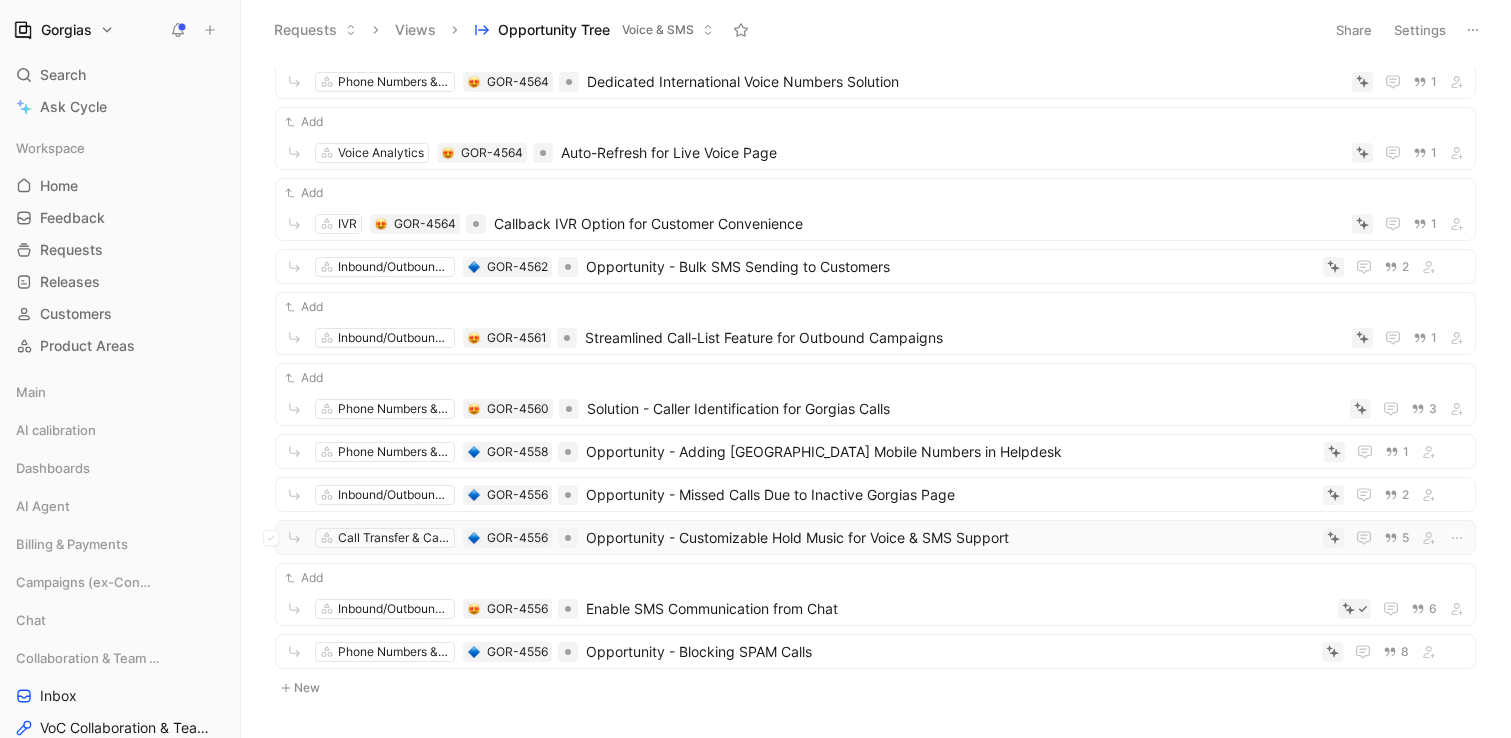 click on "Opportunity - Customizable Hold Music for Voice & SMS Support" at bounding box center (950, 538) 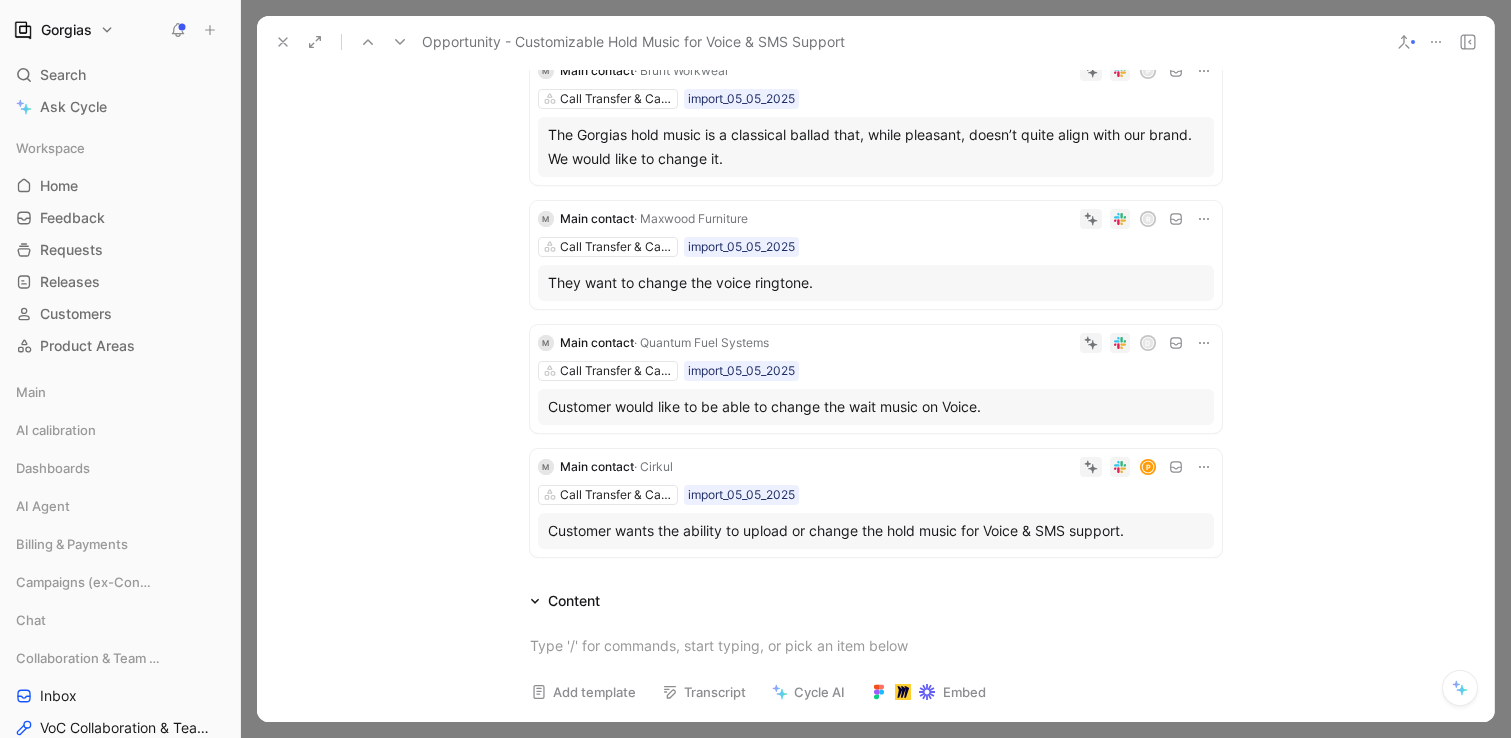 scroll, scrollTop: 378, scrollLeft: 0, axis: vertical 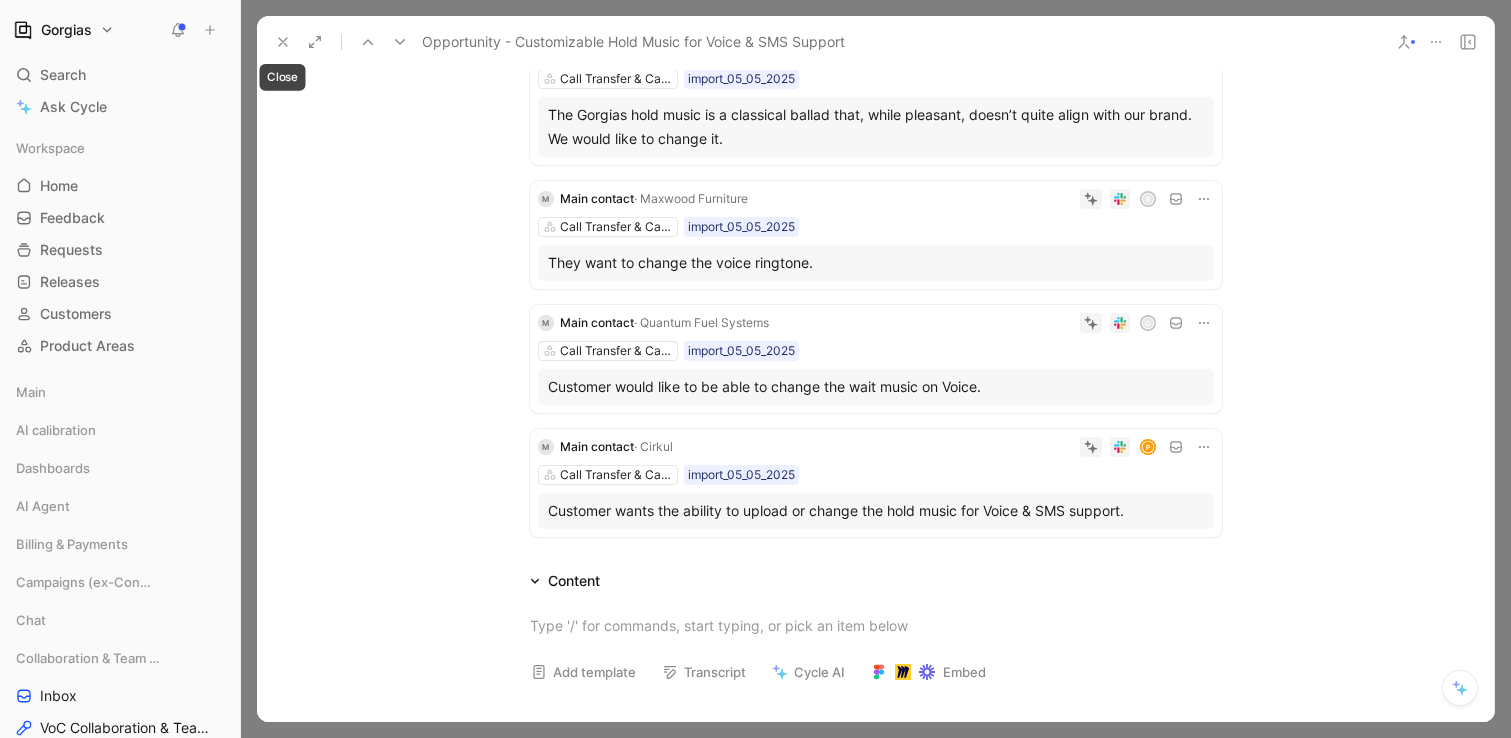 click at bounding box center (283, 42) 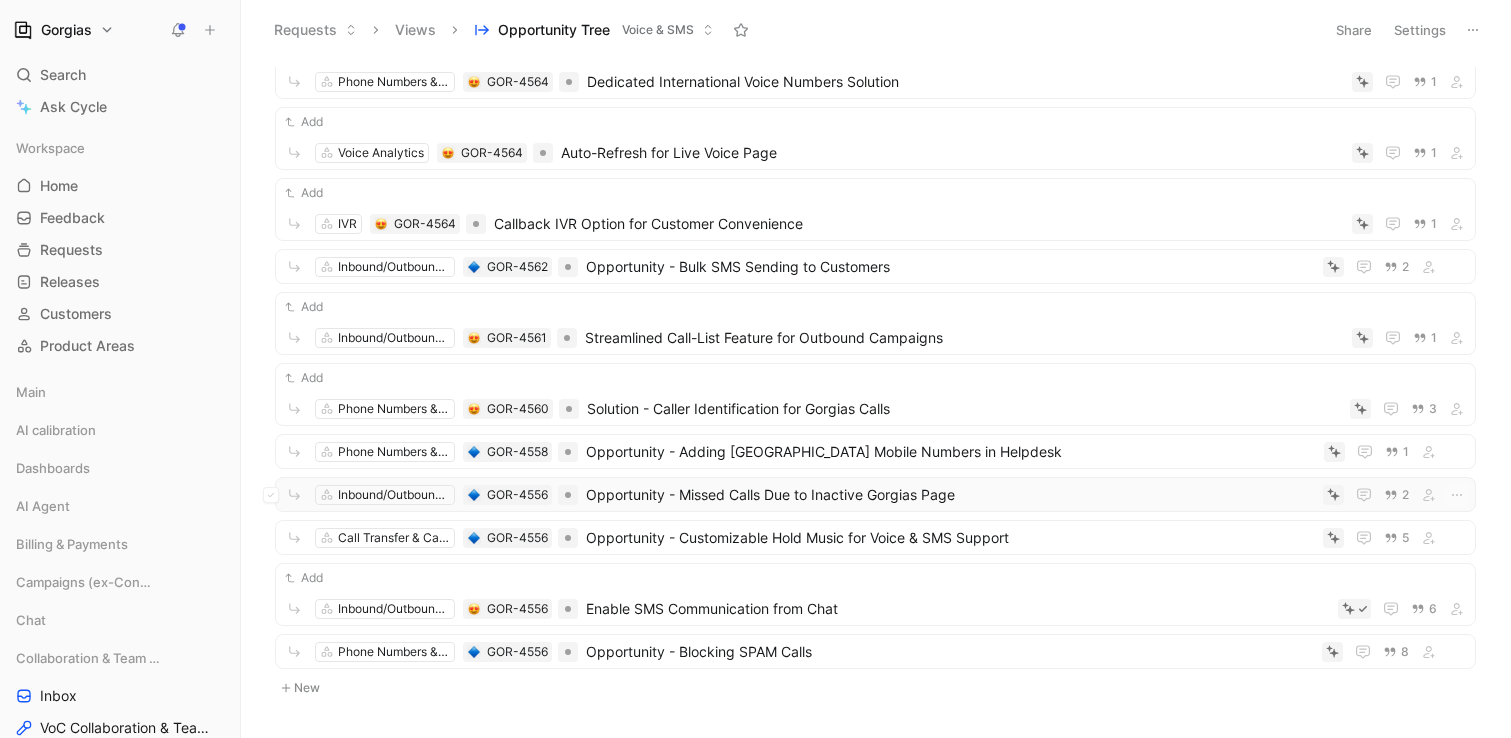 click on "Opportunity - Missed Calls Due to Inactive Gorgias Page" at bounding box center (950, 495) 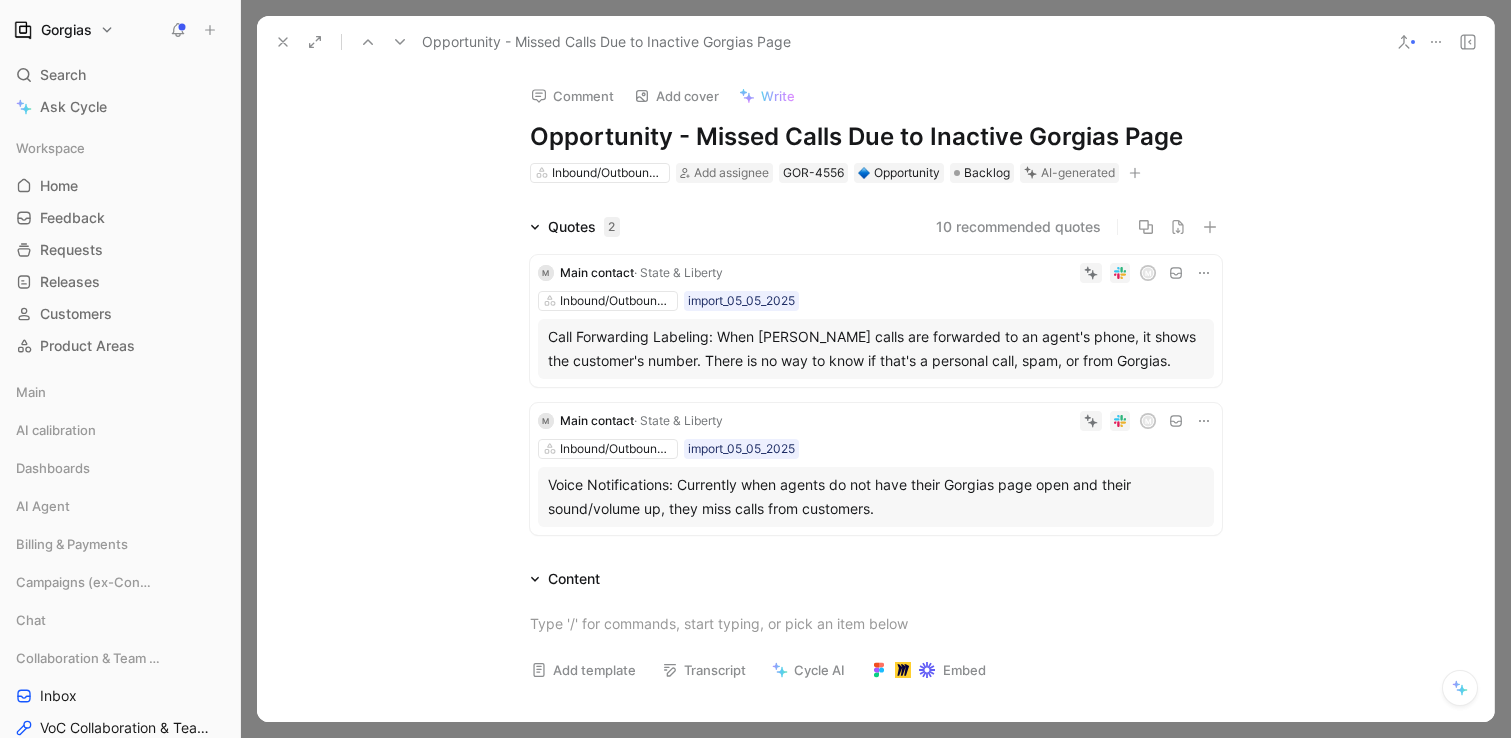 click 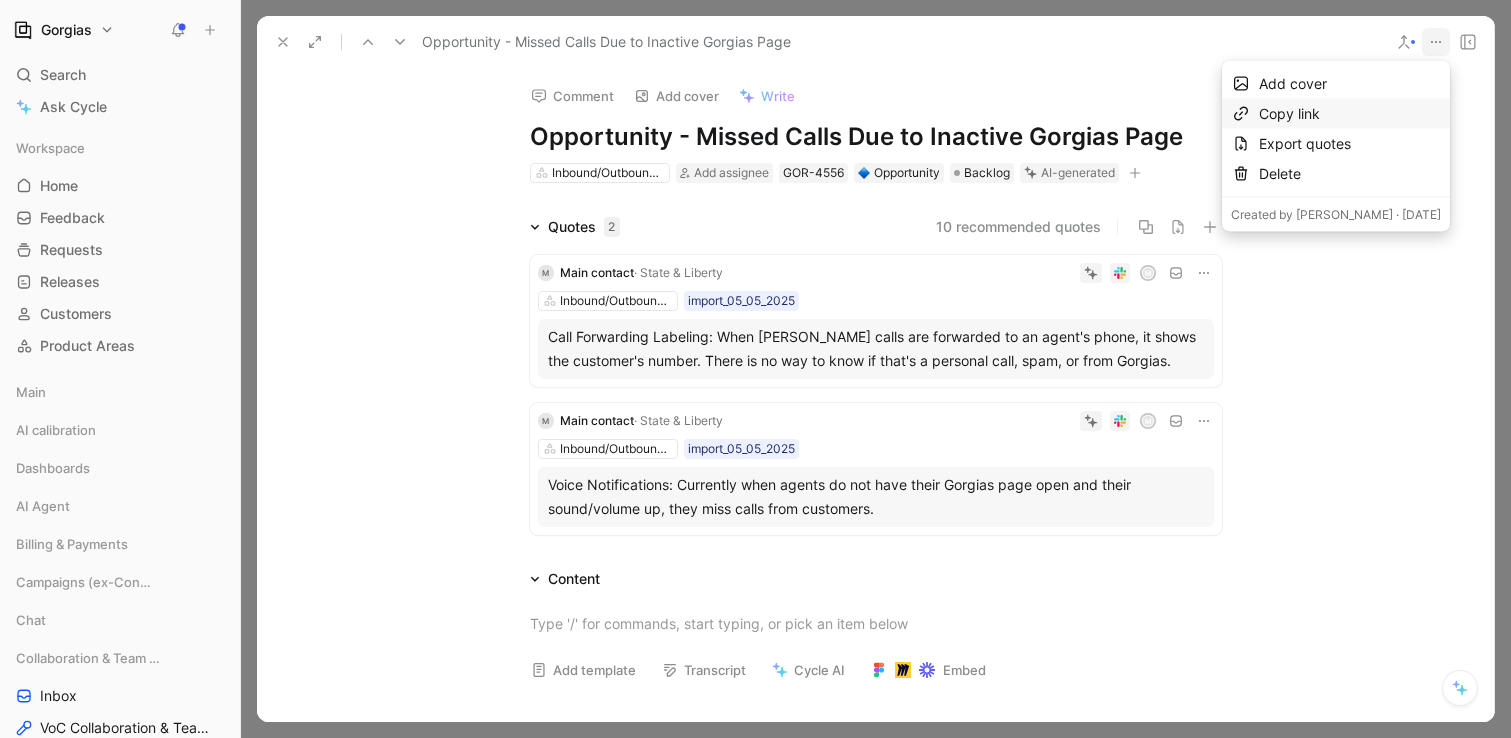 click on "Copy link" at bounding box center [1350, 114] 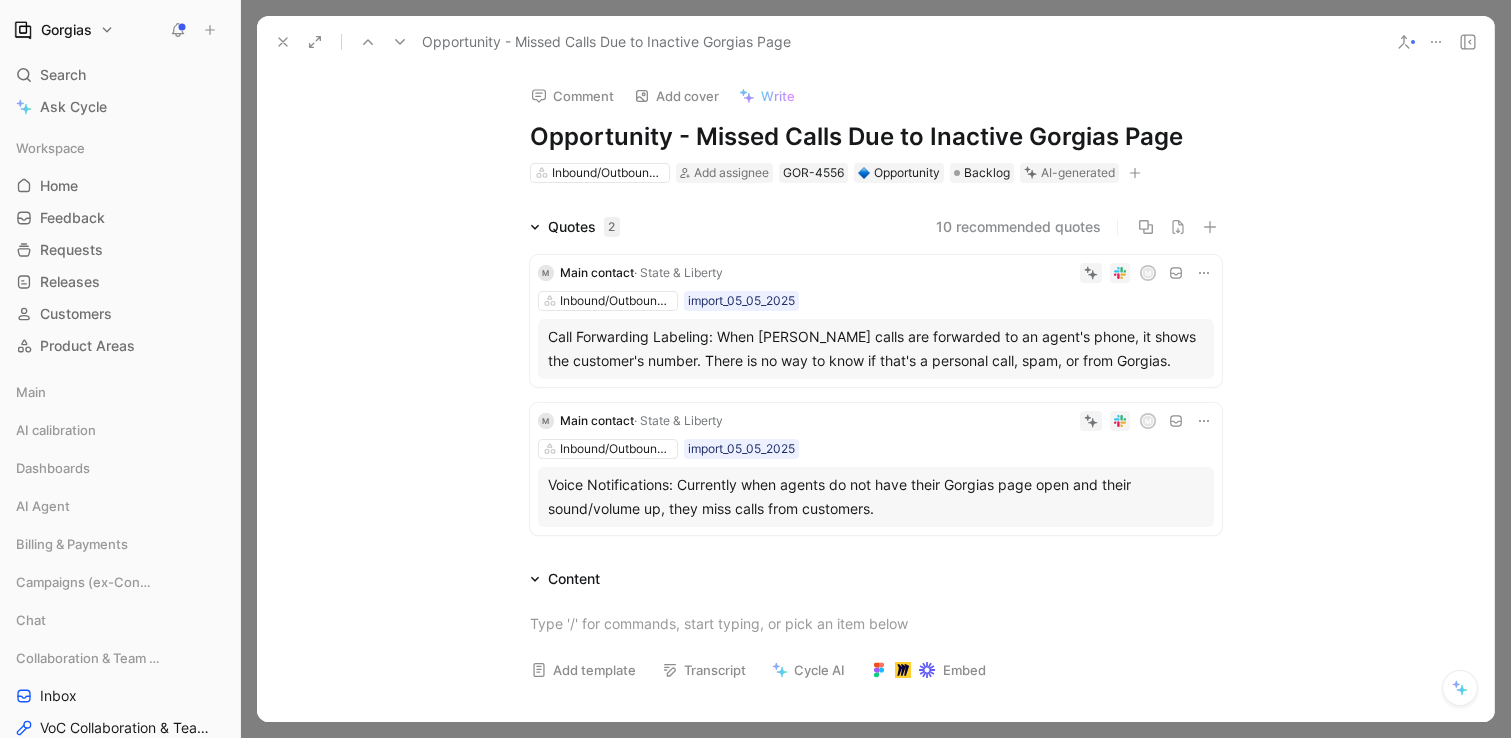 click on "Call Forwarding Labeling: When [PERSON_NAME] calls are forwarded to an agent's phone, it shows the customer's number. There is no way to know if that's a personal call, spam, or from Gorgias." at bounding box center [876, 349] 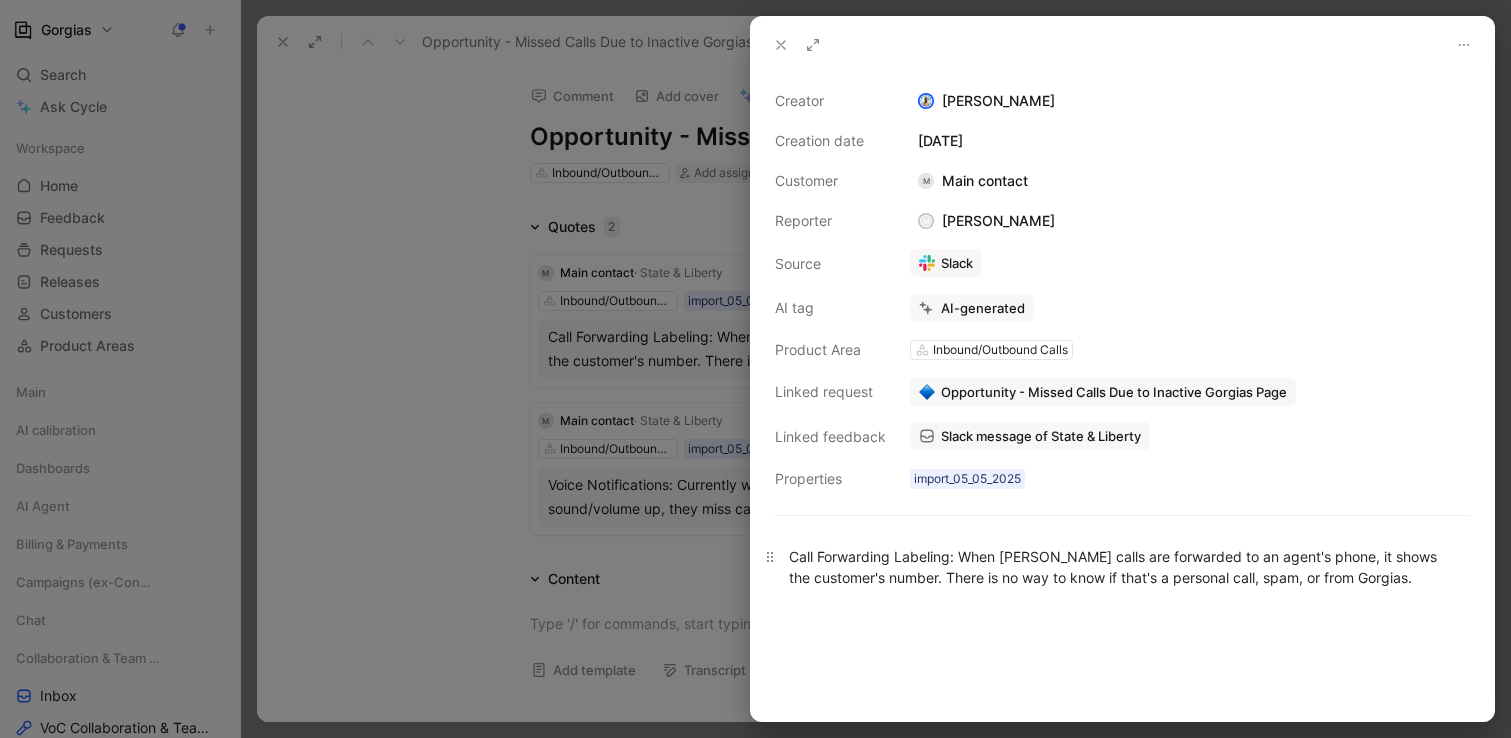 click on "Call Forwarding Labeling: When [PERSON_NAME] calls are forwarded to an agent's phone, it shows the customer's number. There is no way to know if that's a personal call, spam, or from Gorgias." at bounding box center (1122, 567) 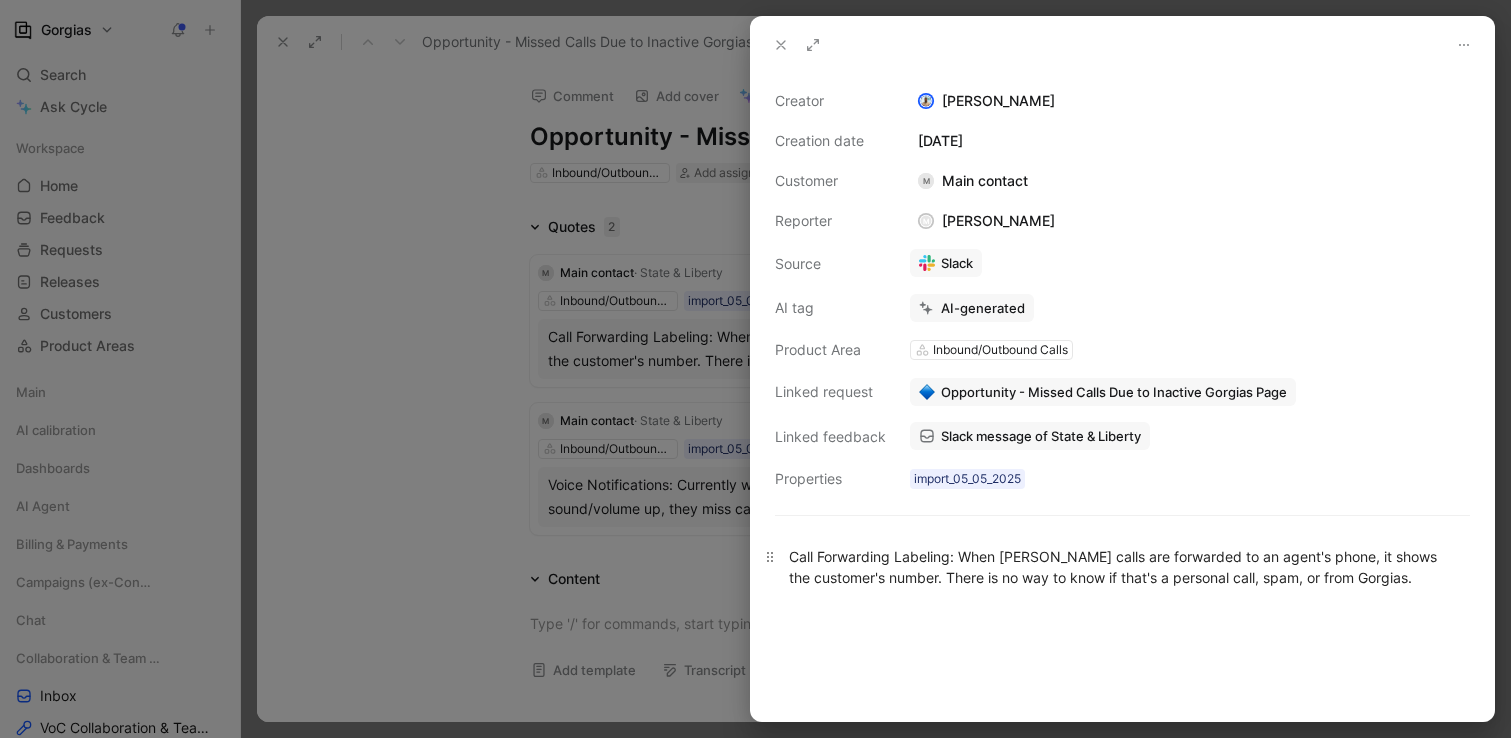 copy on "Call Forwarding Labeling: When [PERSON_NAME] calls are forwarded to an agent's phone, it shows the customer's number. There is no way to know if that's a personal call, spam, or from Gorgias." 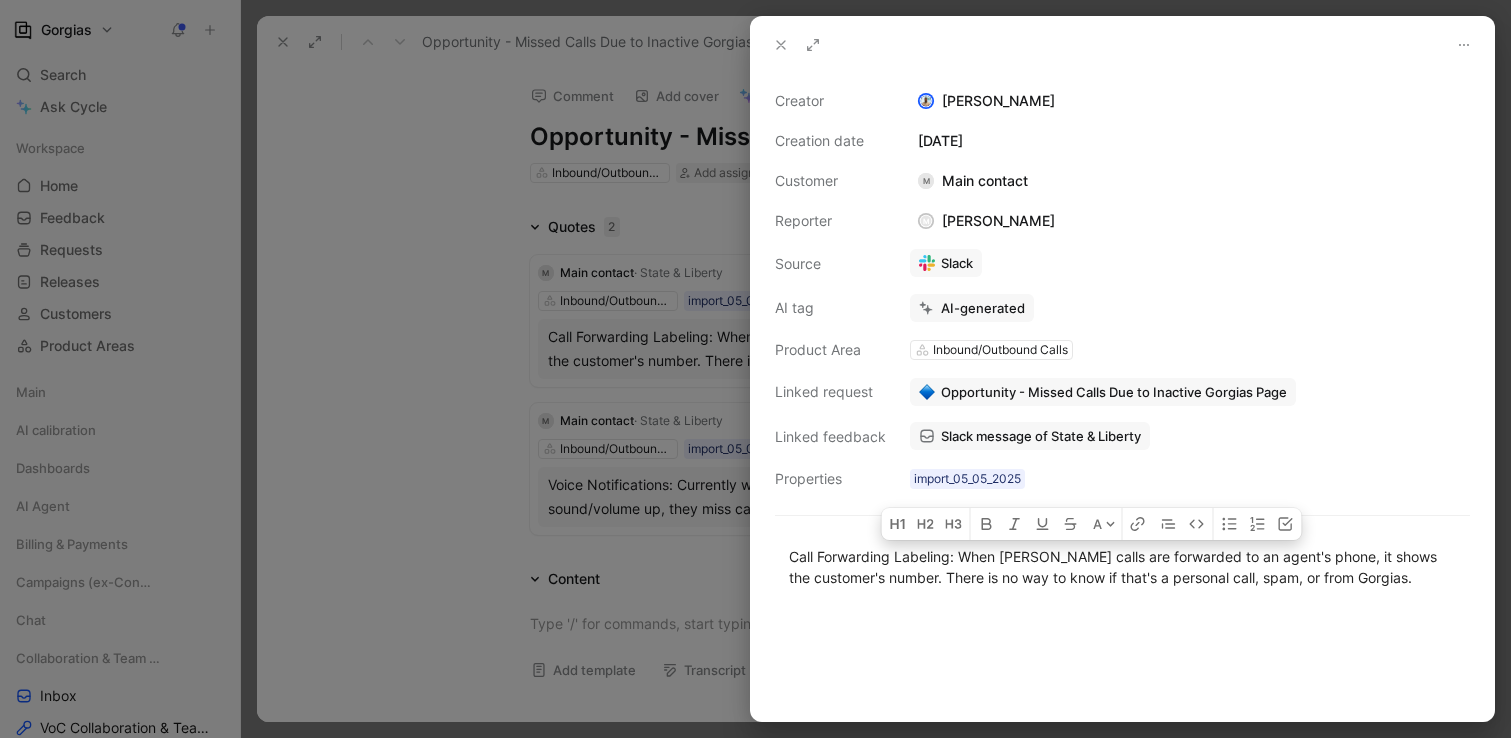 click at bounding box center [755, 369] 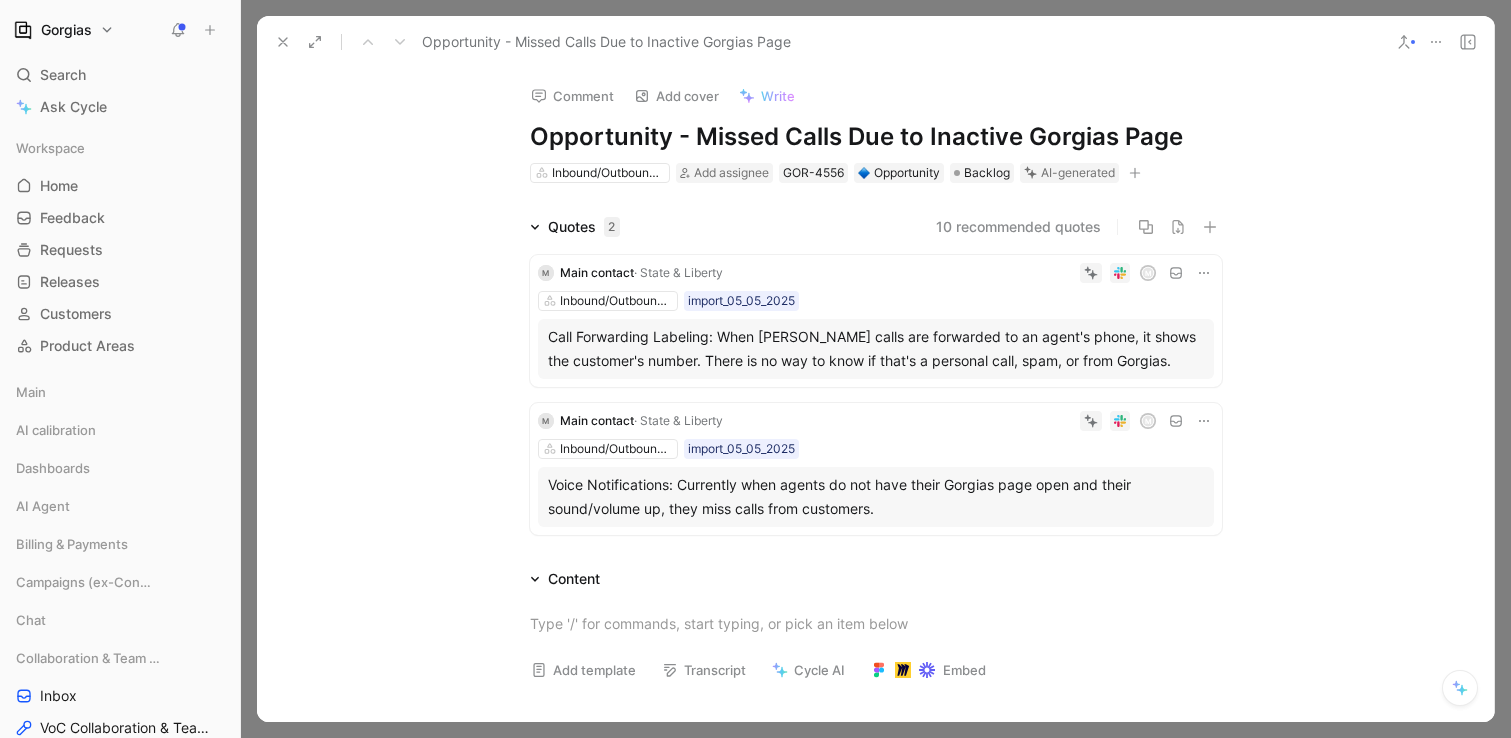 click 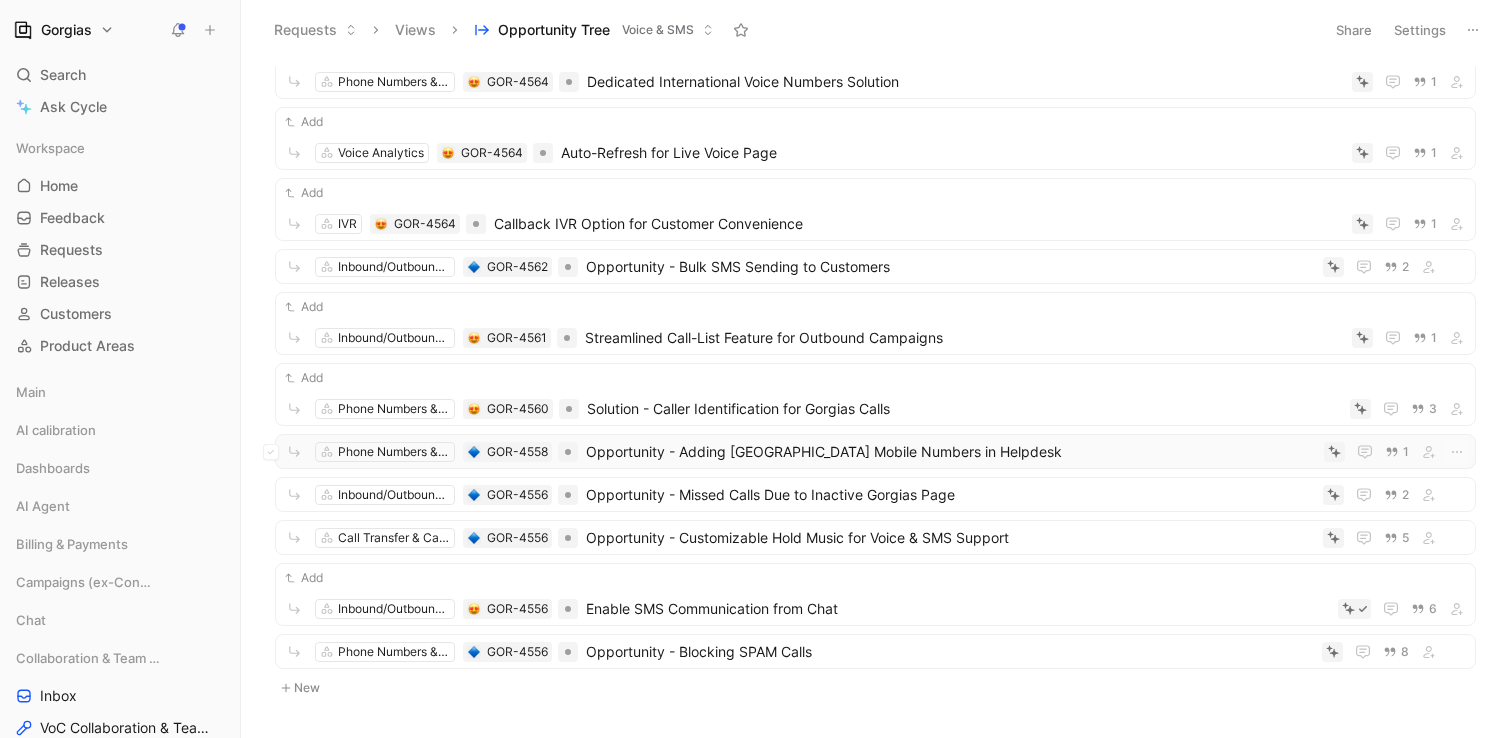click on "Opportunity - Adding [GEOGRAPHIC_DATA] Mobile Numbers in Helpdesk" at bounding box center [951, 452] 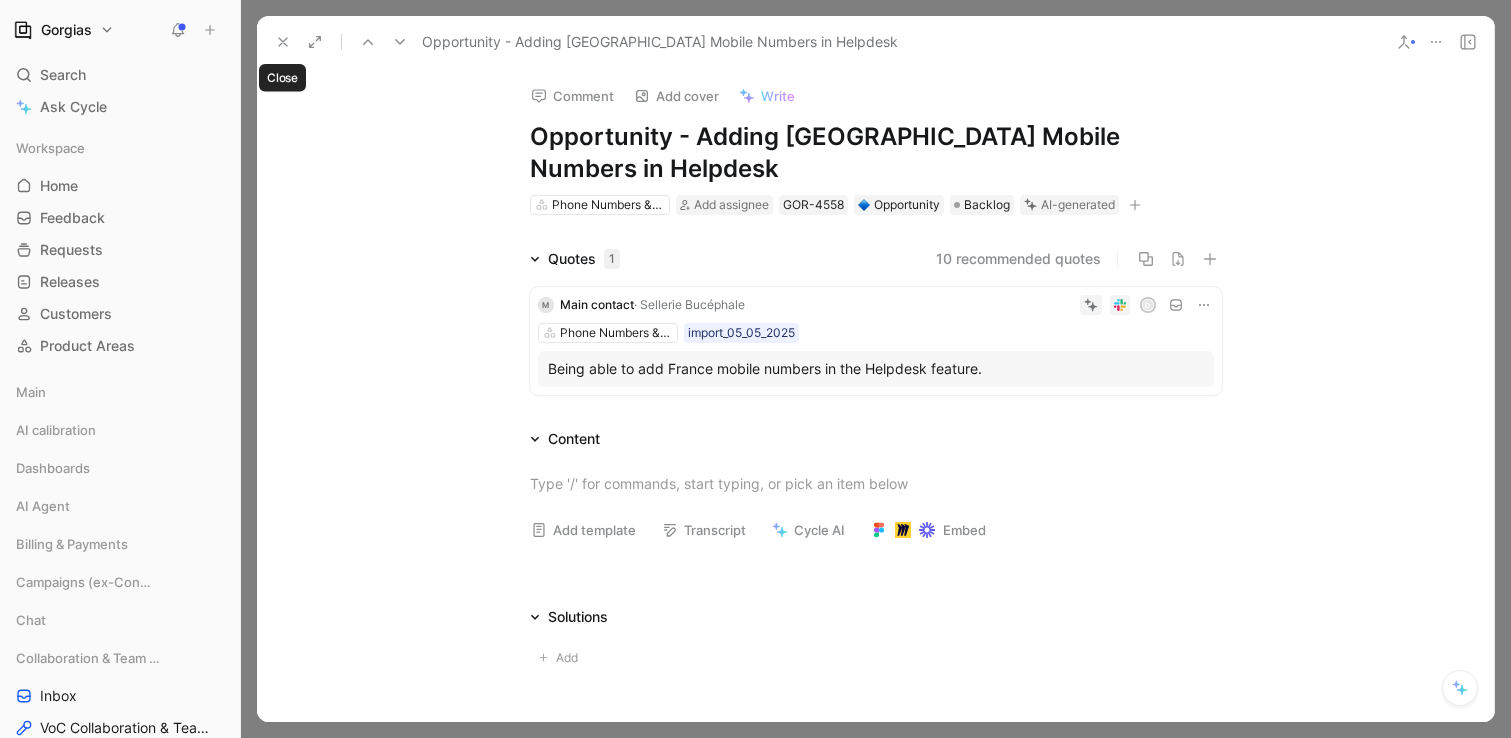 click 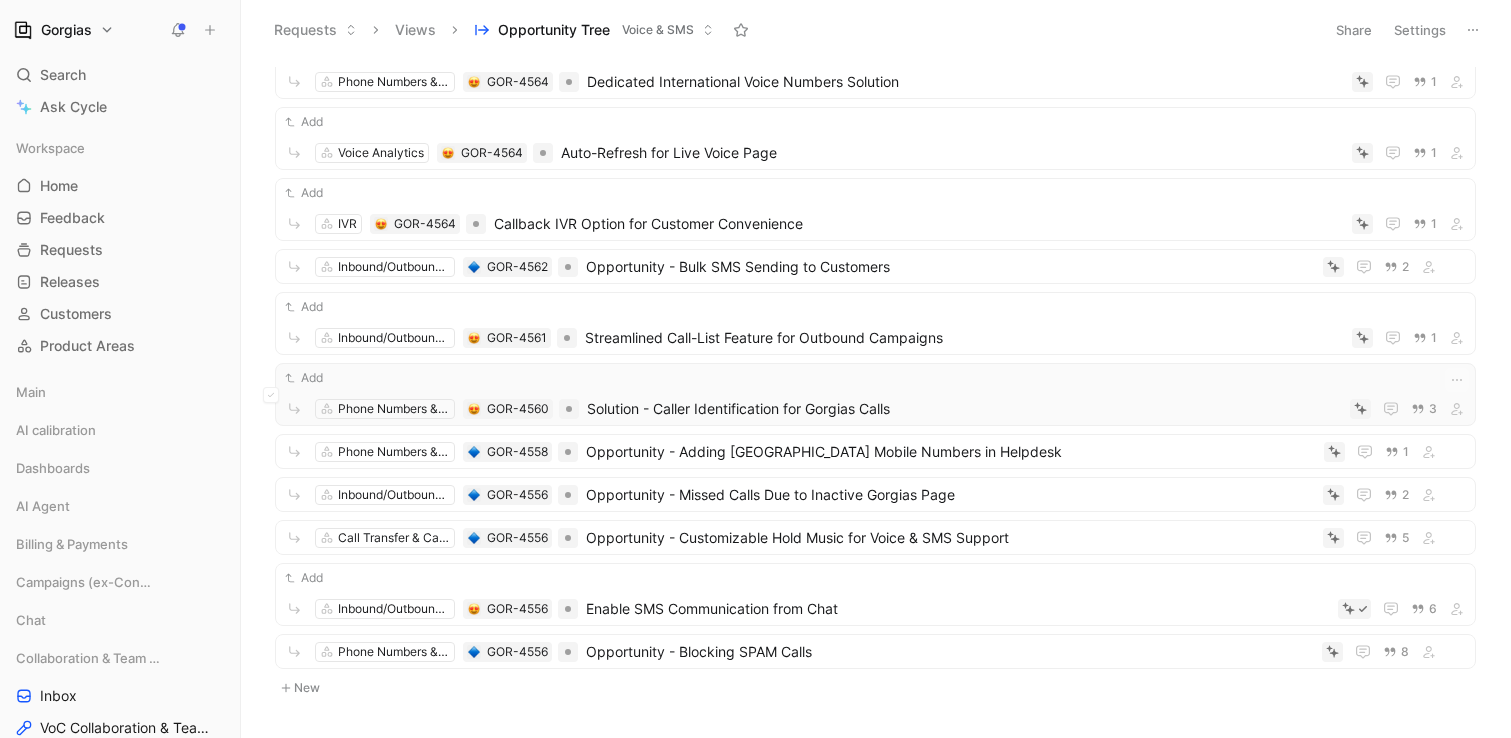 click on "Solution - Caller Identification for Gorgias Calls" at bounding box center [964, 409] 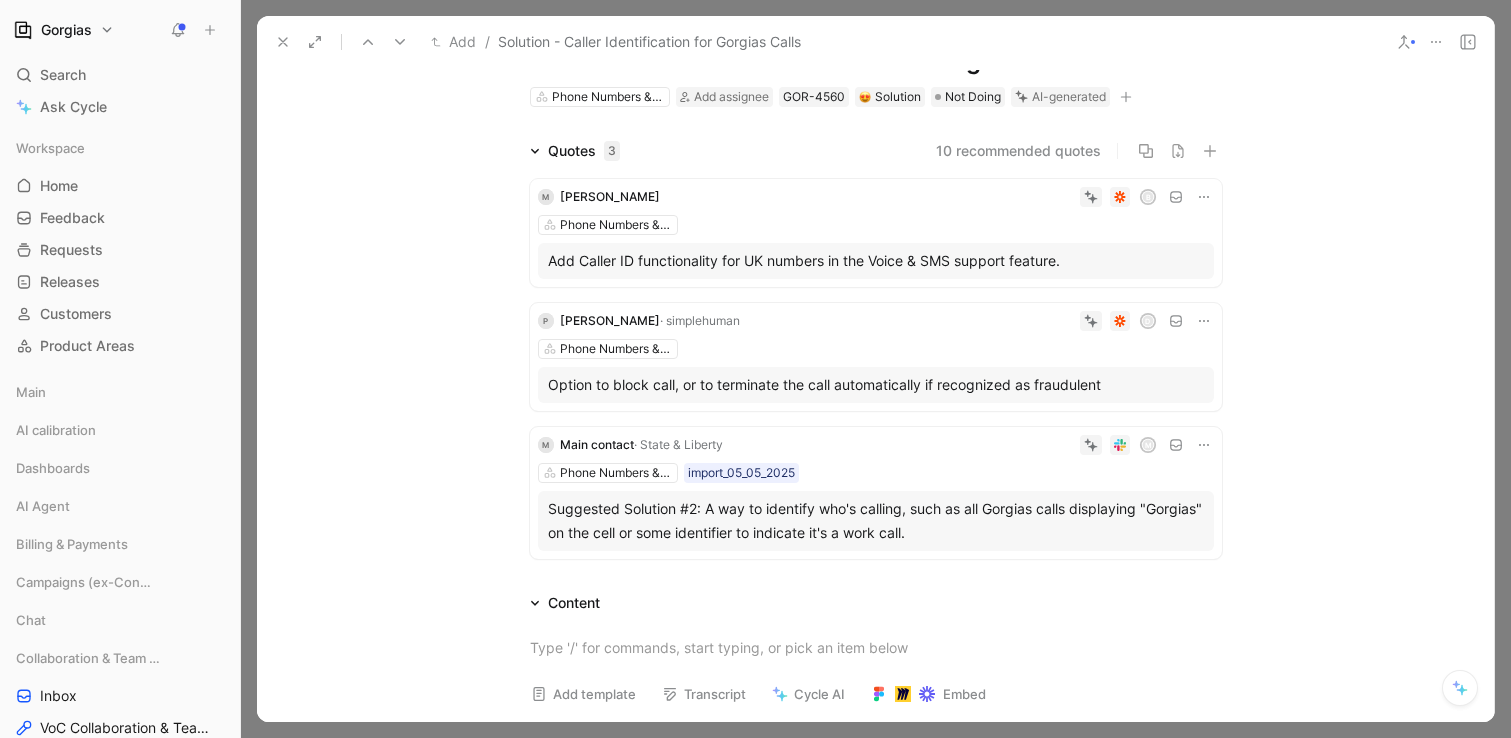 scroll, scrollTop: 75, scrollLeft: 0, axis: vertical 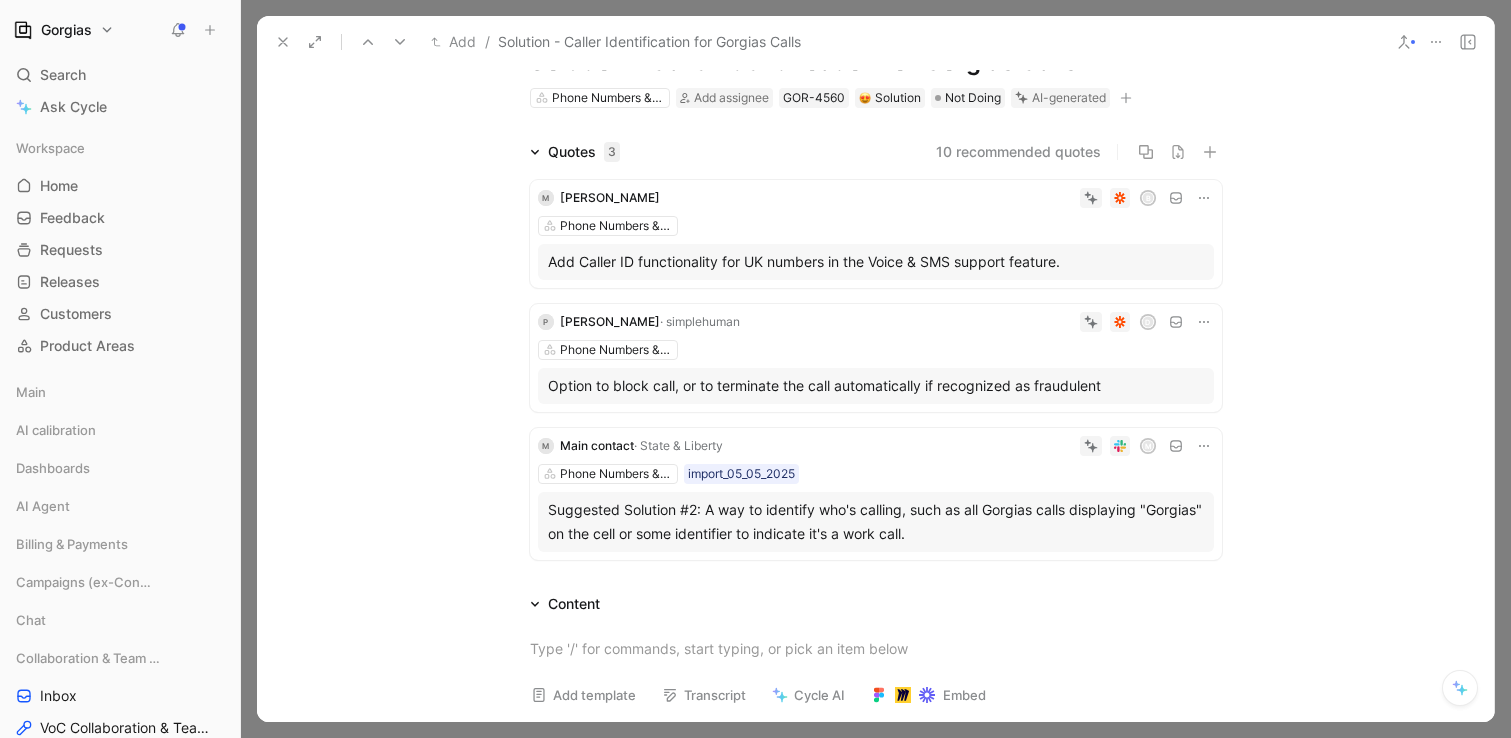 click at bounding box center (283, 42) 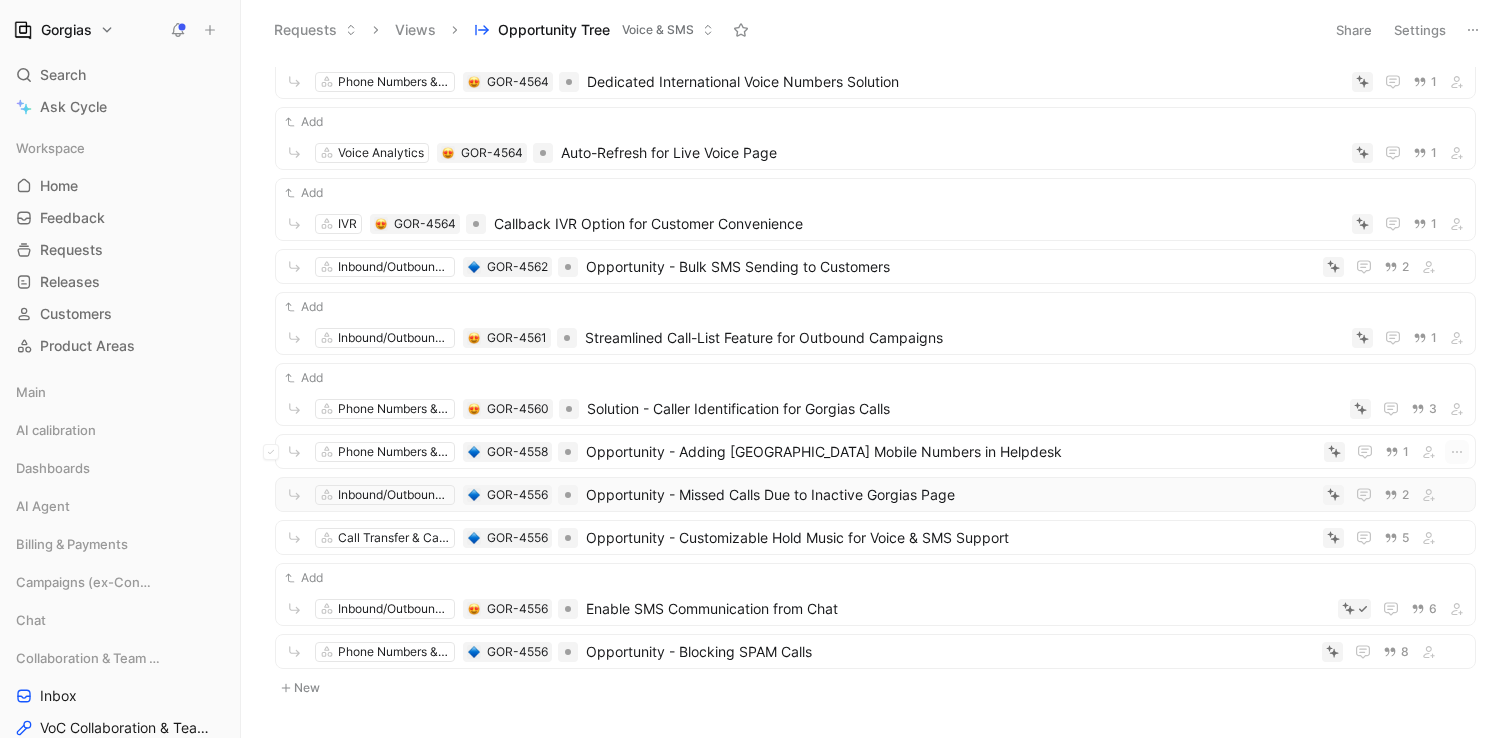 scroll, scrollTop: 1078, scrollLeft: 0, axis: vertical 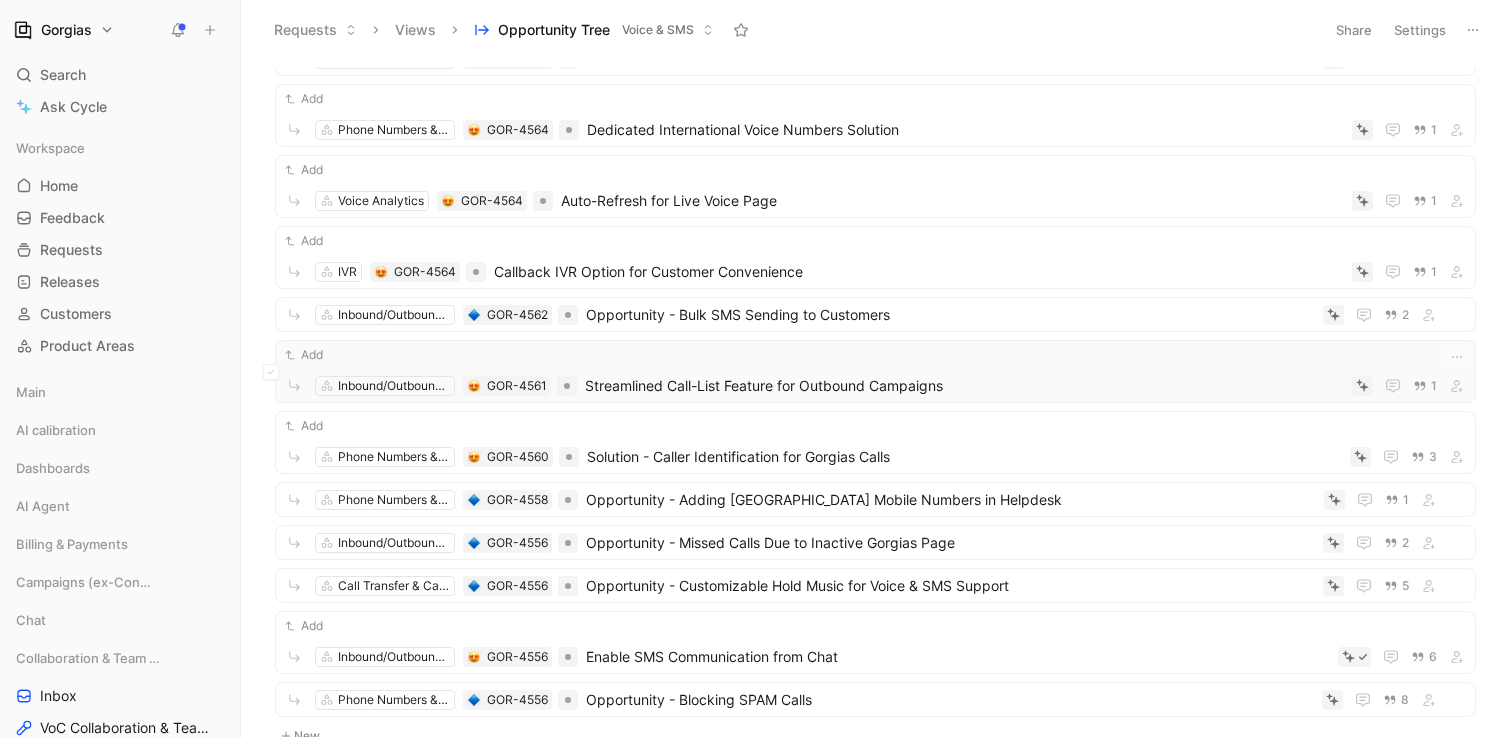click on "Streamlined Call-List Feature for Outbound Campaigns" at bounding box center (964, 386) 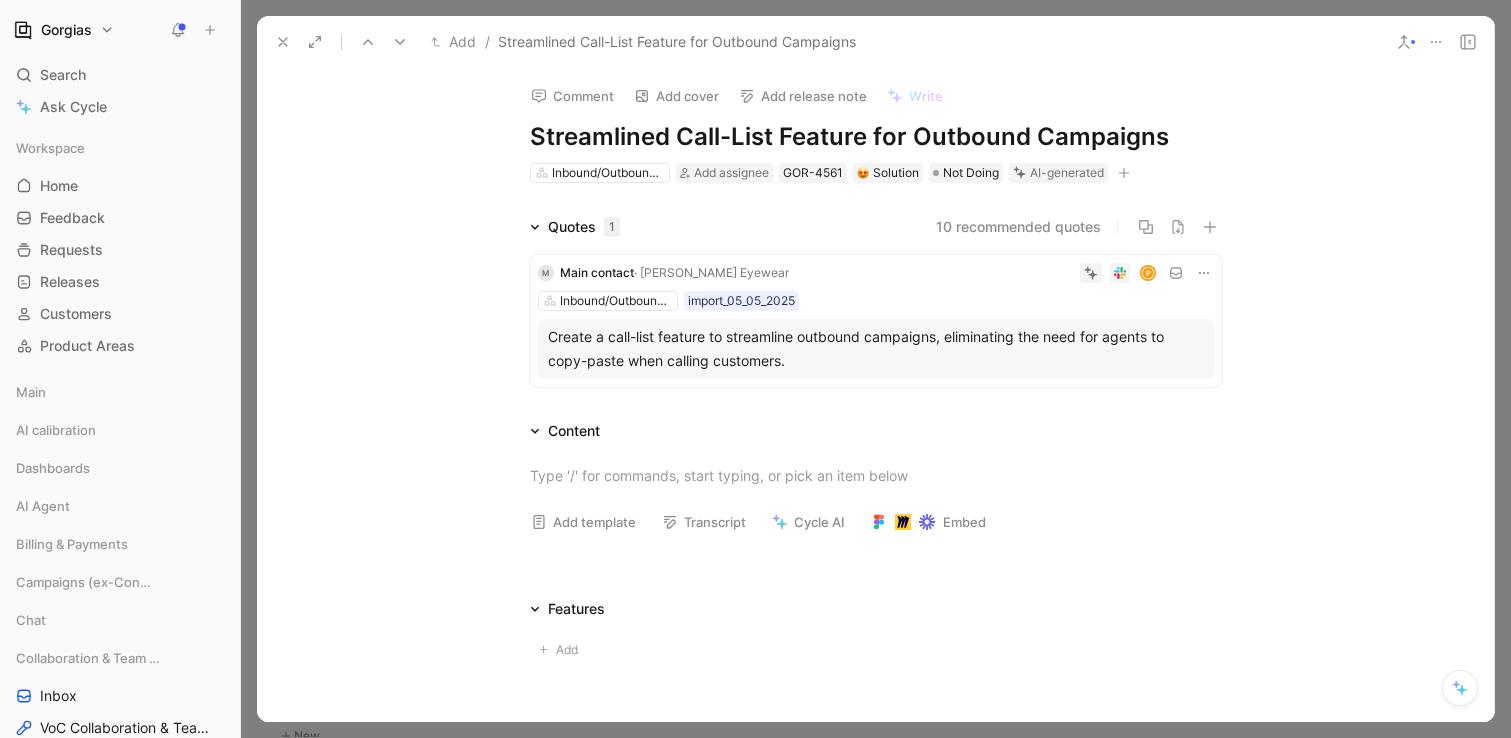 click 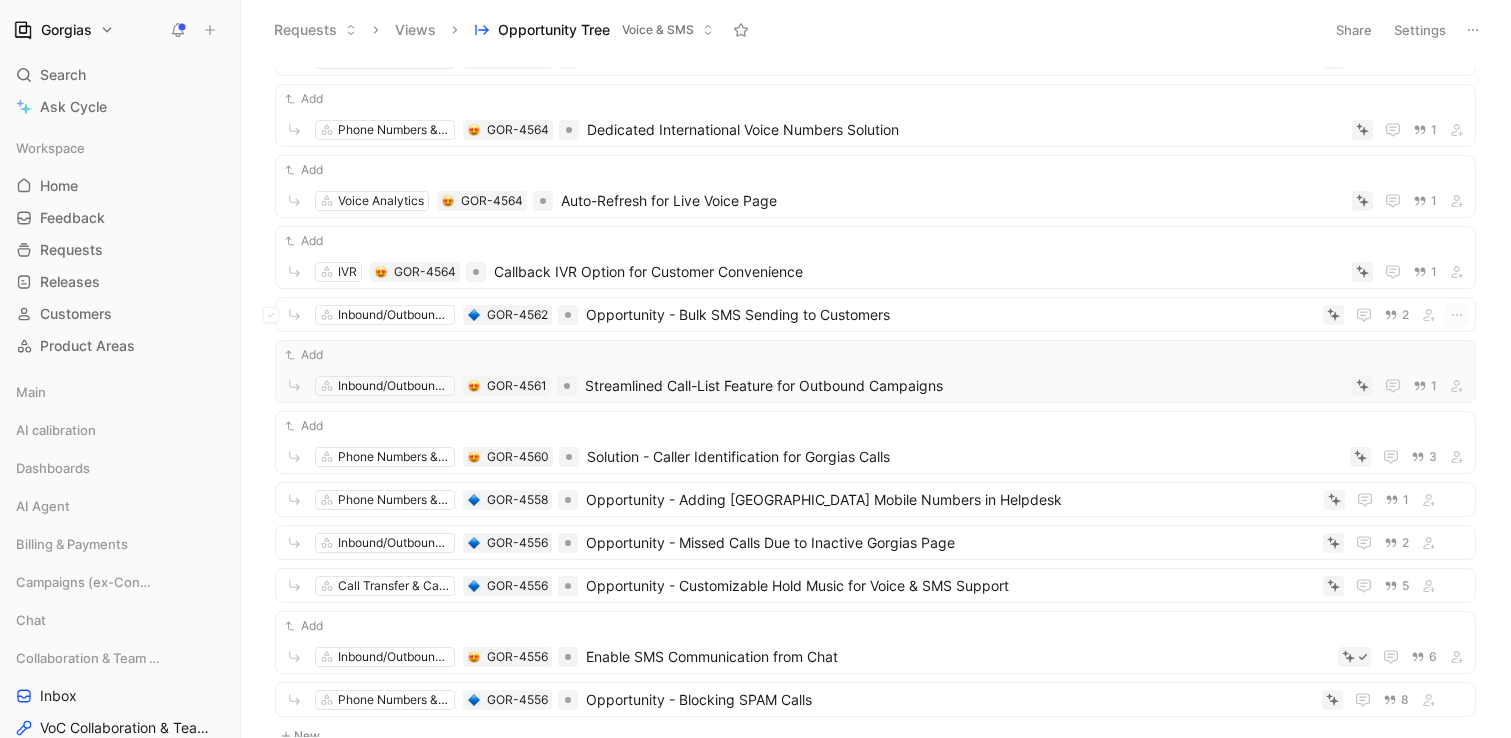 scroll, scrollTop: 743, scrollLeft: 0, axis: vertical 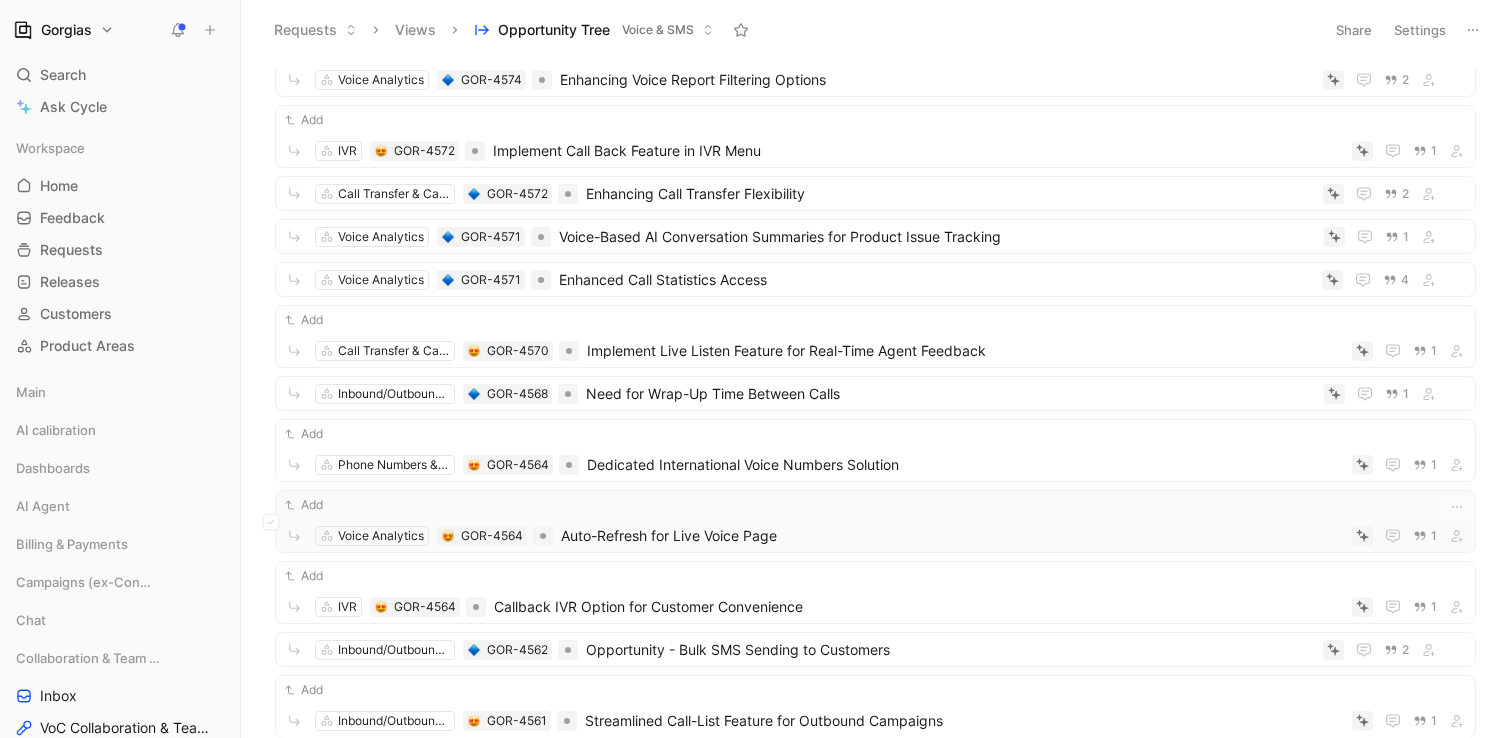 click on "Auto-Refresh for Live Voice Page" at bounding box center [952, 536] 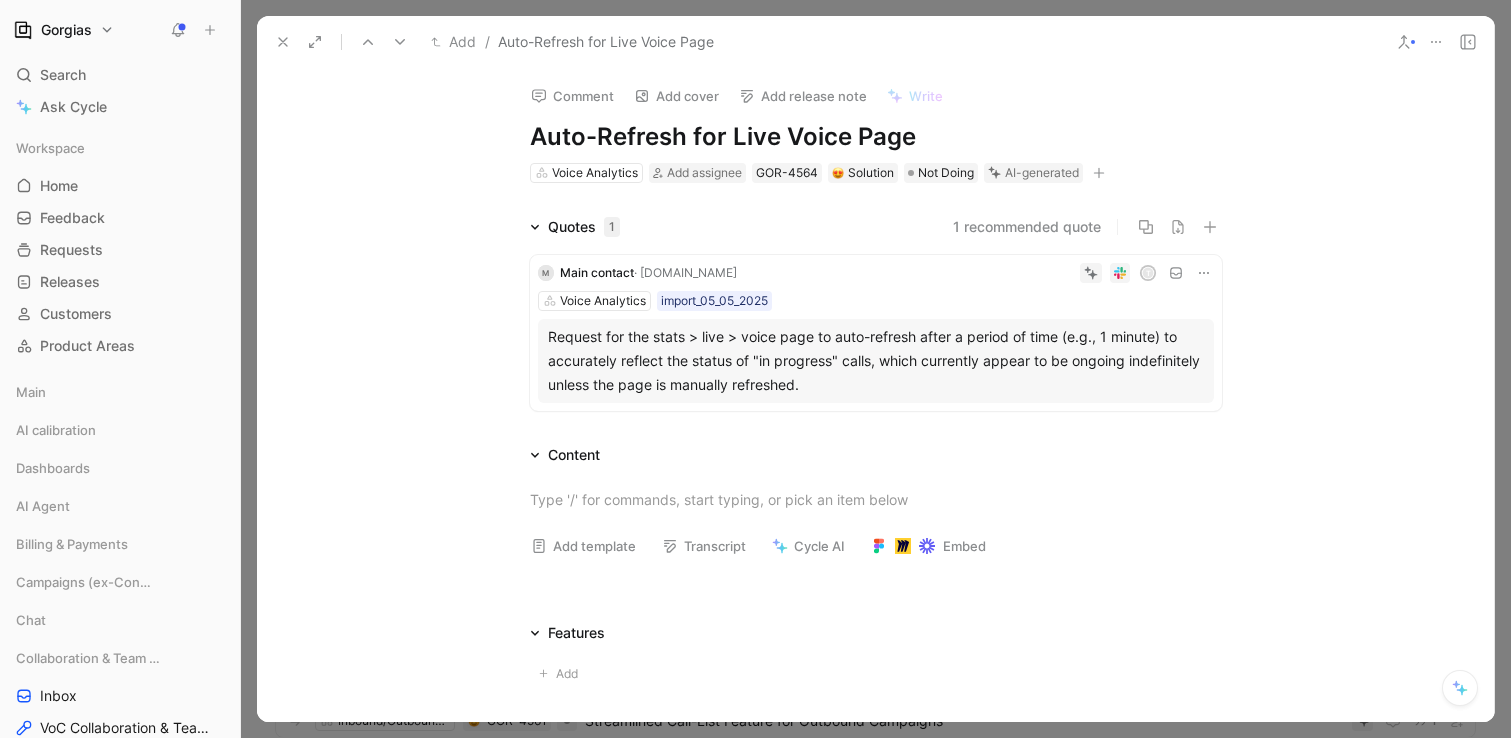click 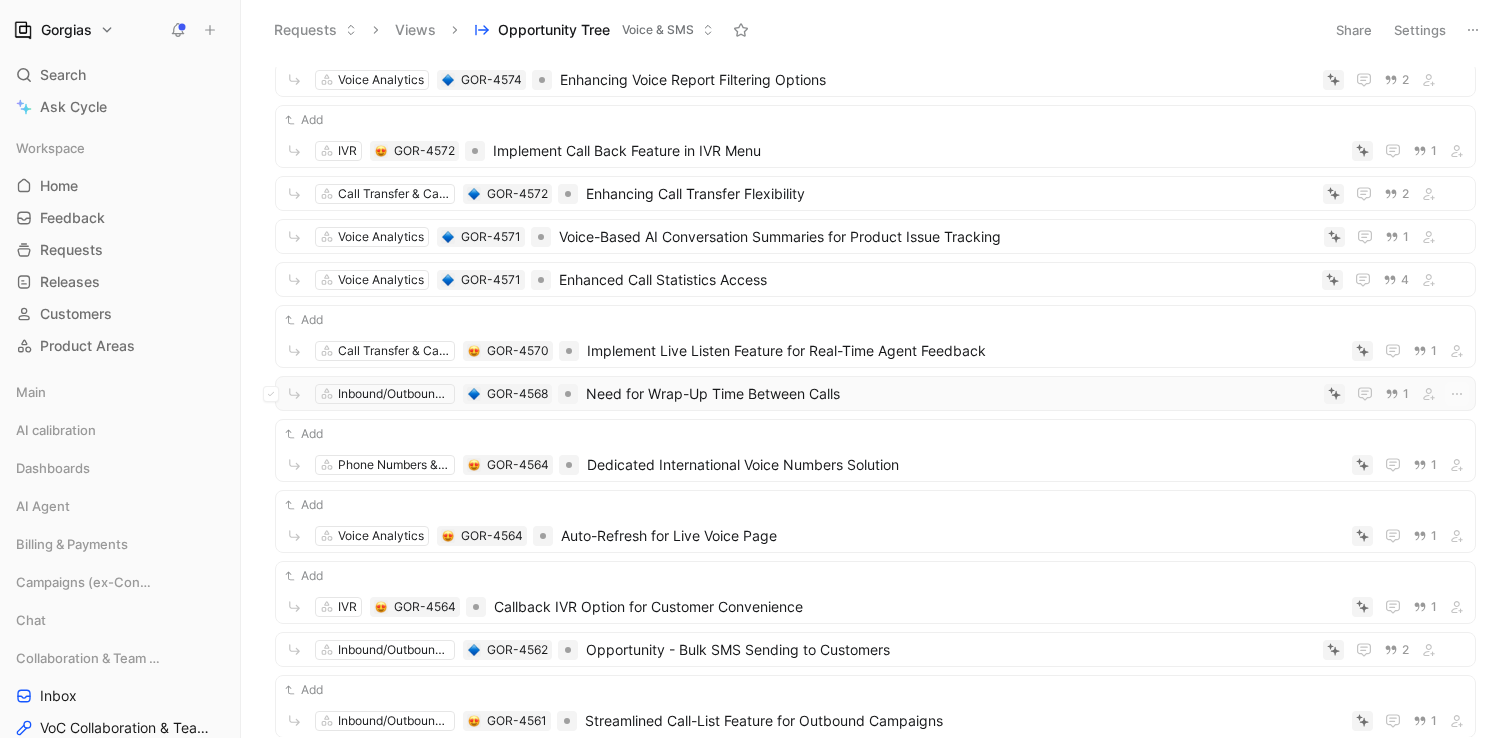 click on "Need for Wrap-Up Time Between Calls" at bounding box center [951, 394] 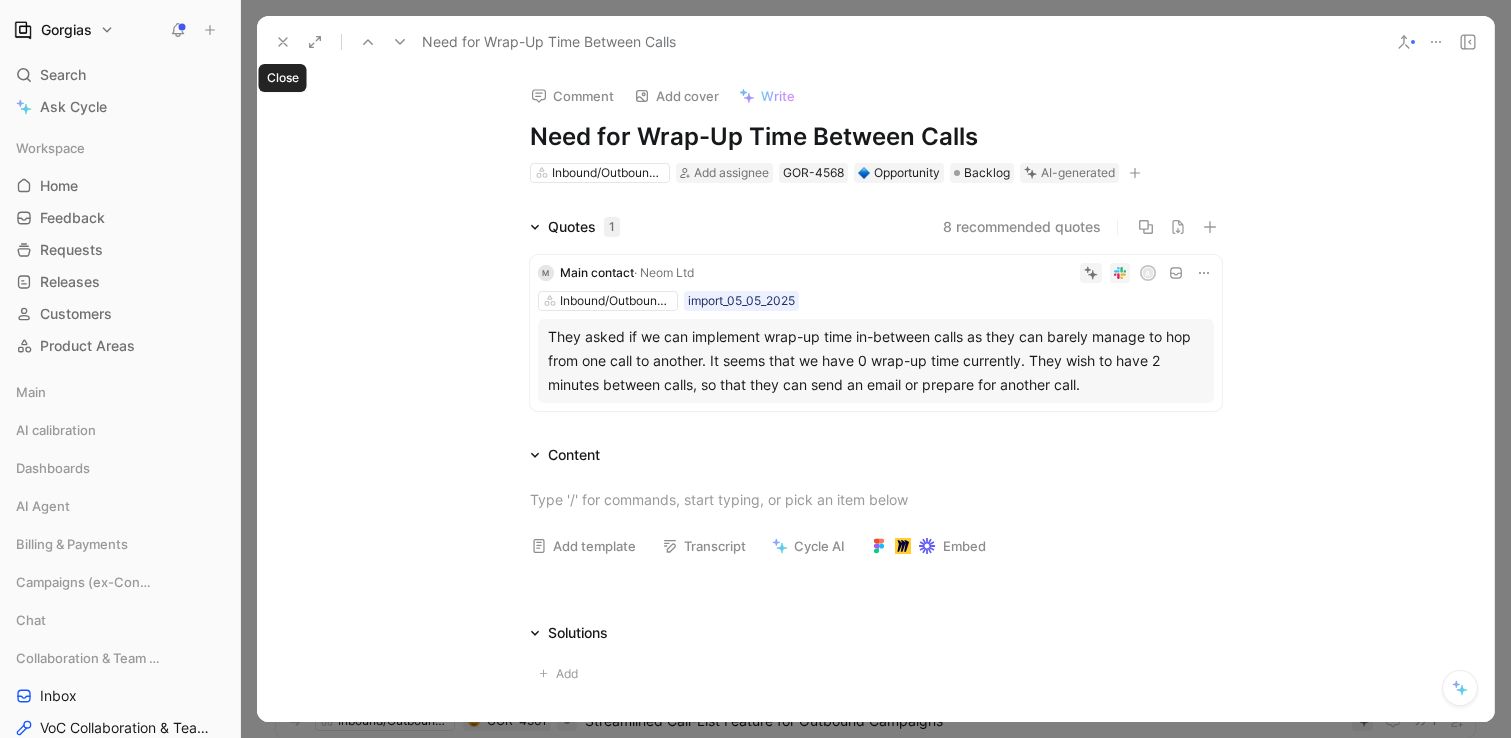 click 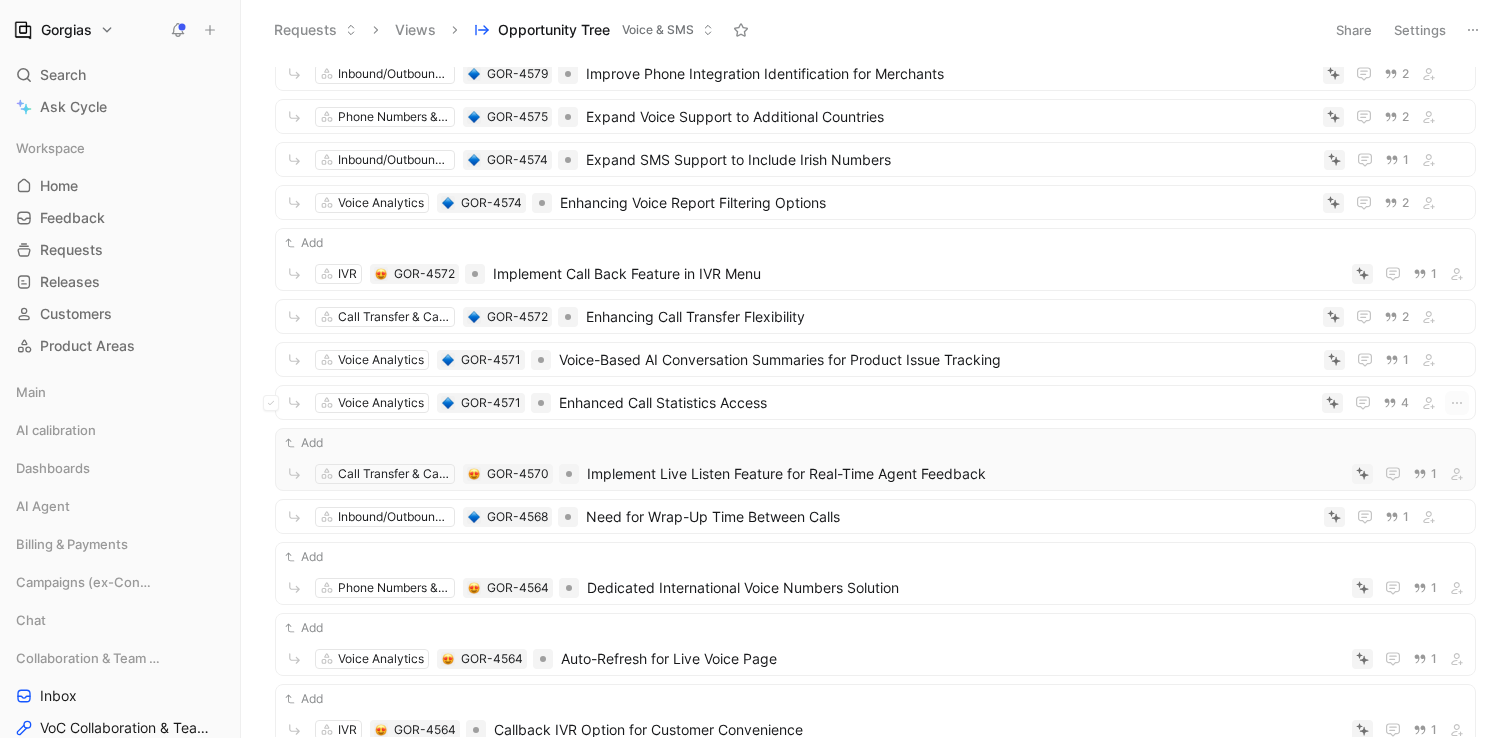 scroll, scrollTop: 616, scrollLeft: 0, axis: vertical 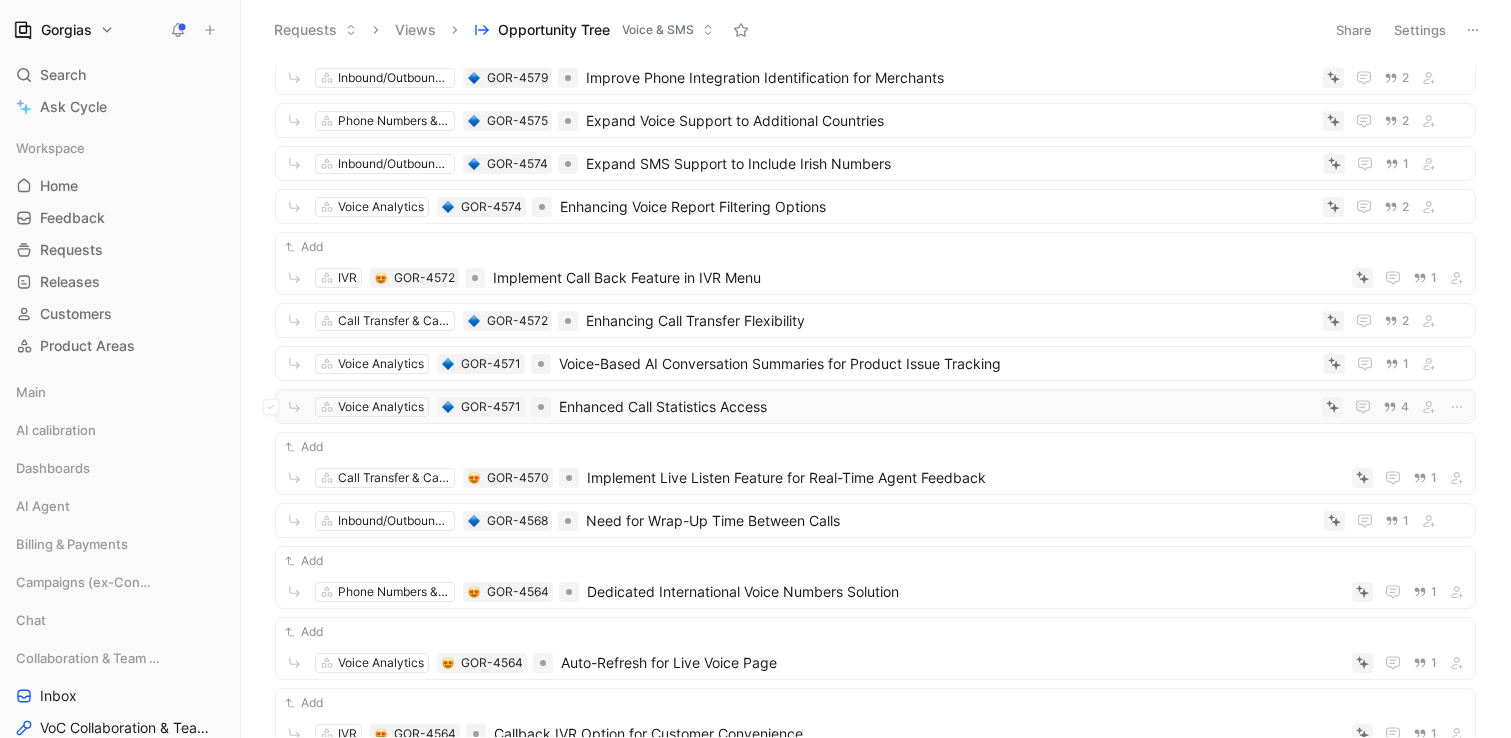 click on "Enhanced Call Statistics Access" at bounding box center (936, 407) 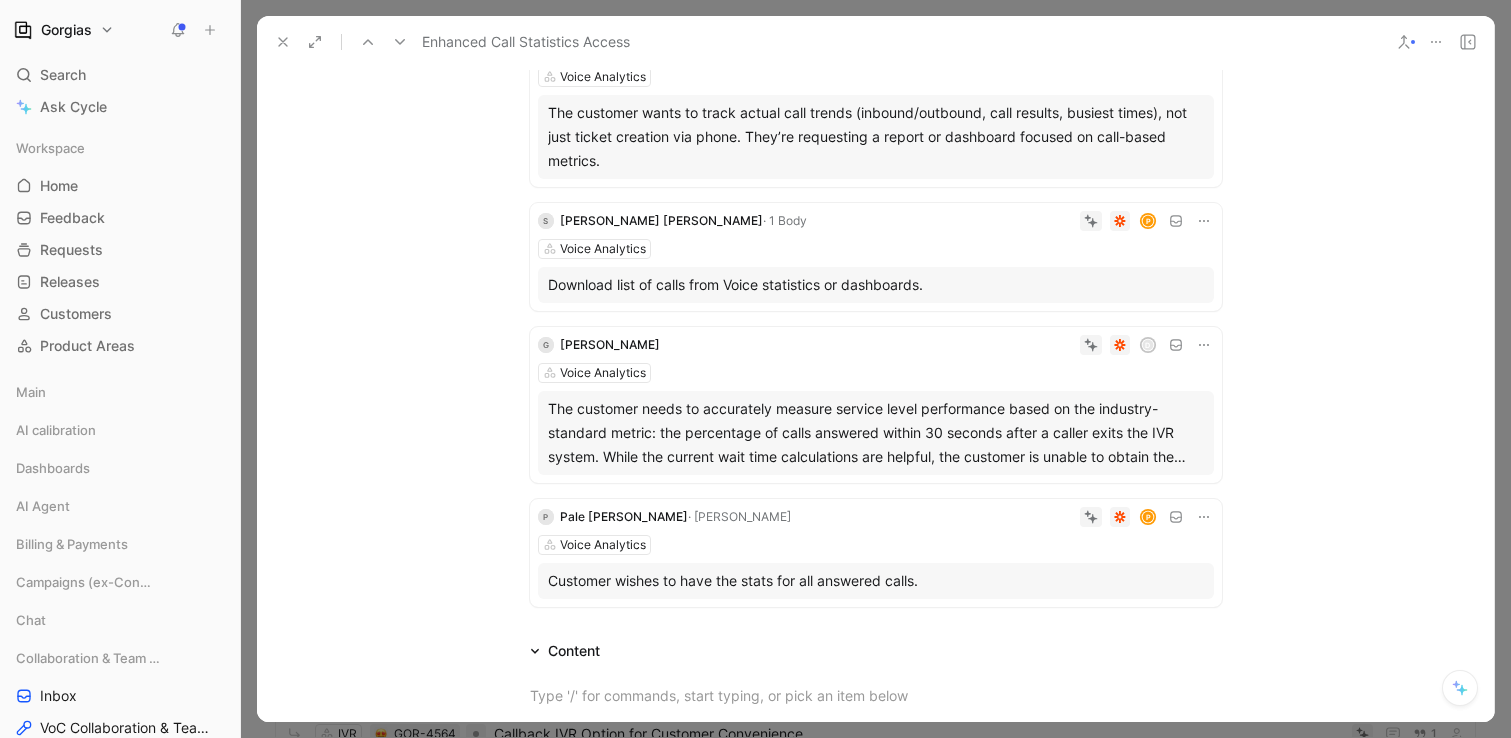scroll, scrollTop: 227, scrollLeft: 0, axis: vertical 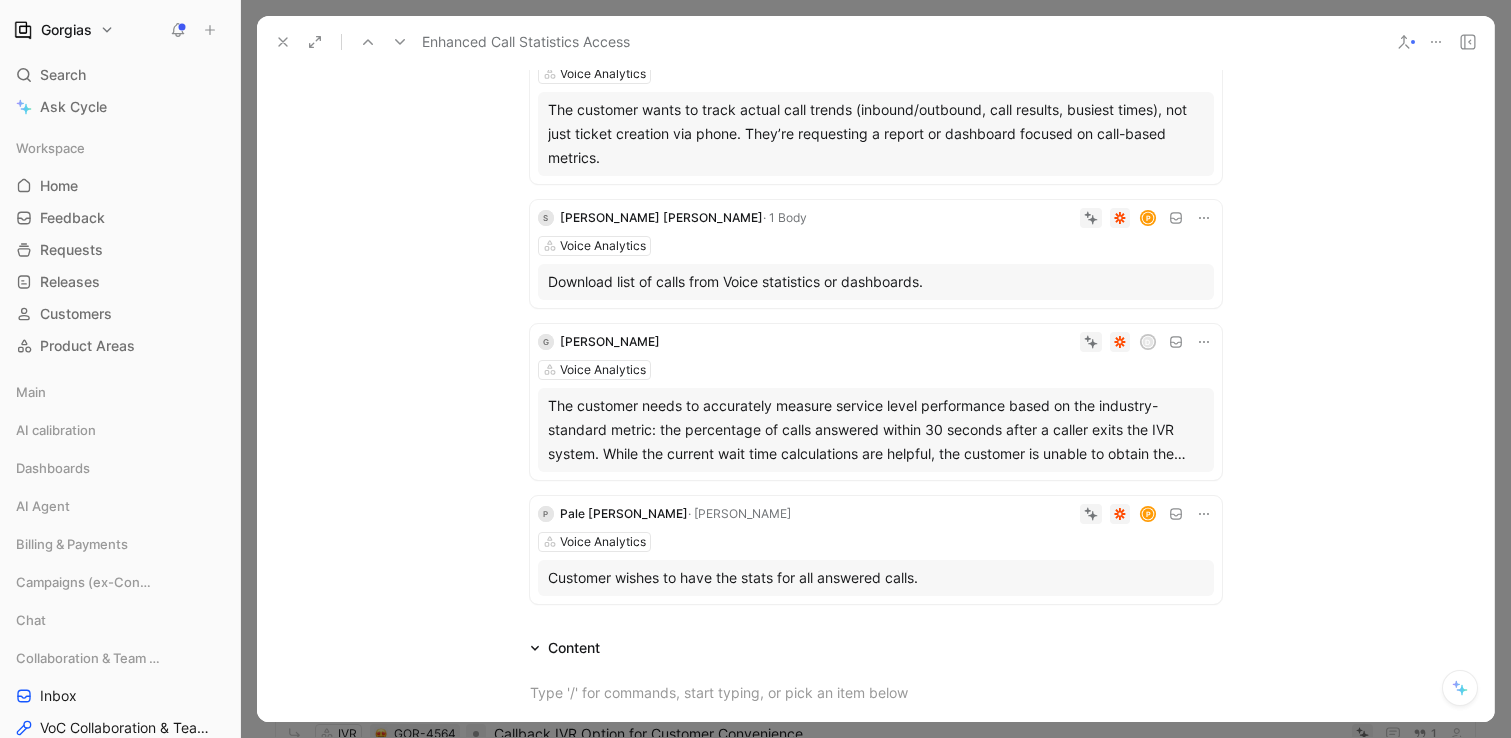 click 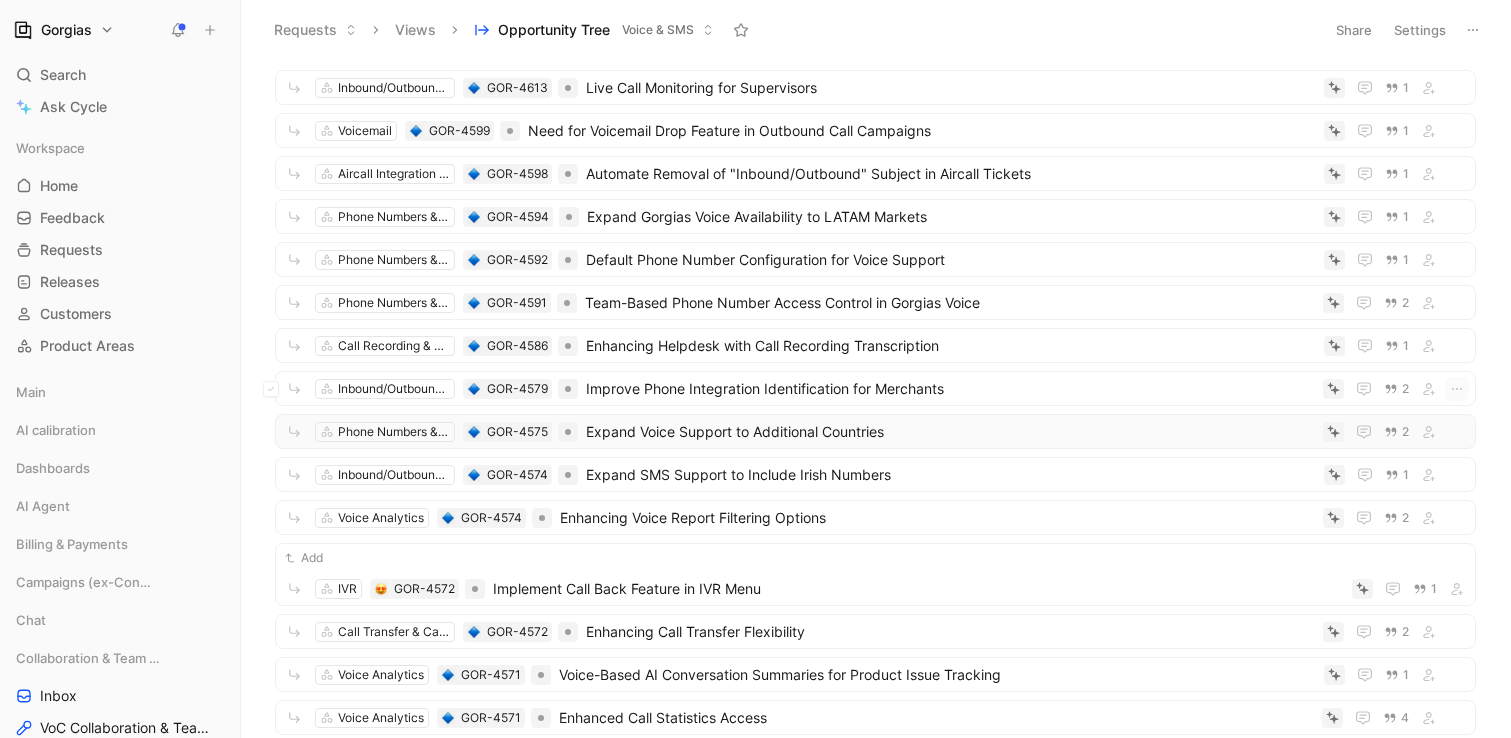 scroll, scrollTop: 289, scrollLeft: 0, axis: vertical 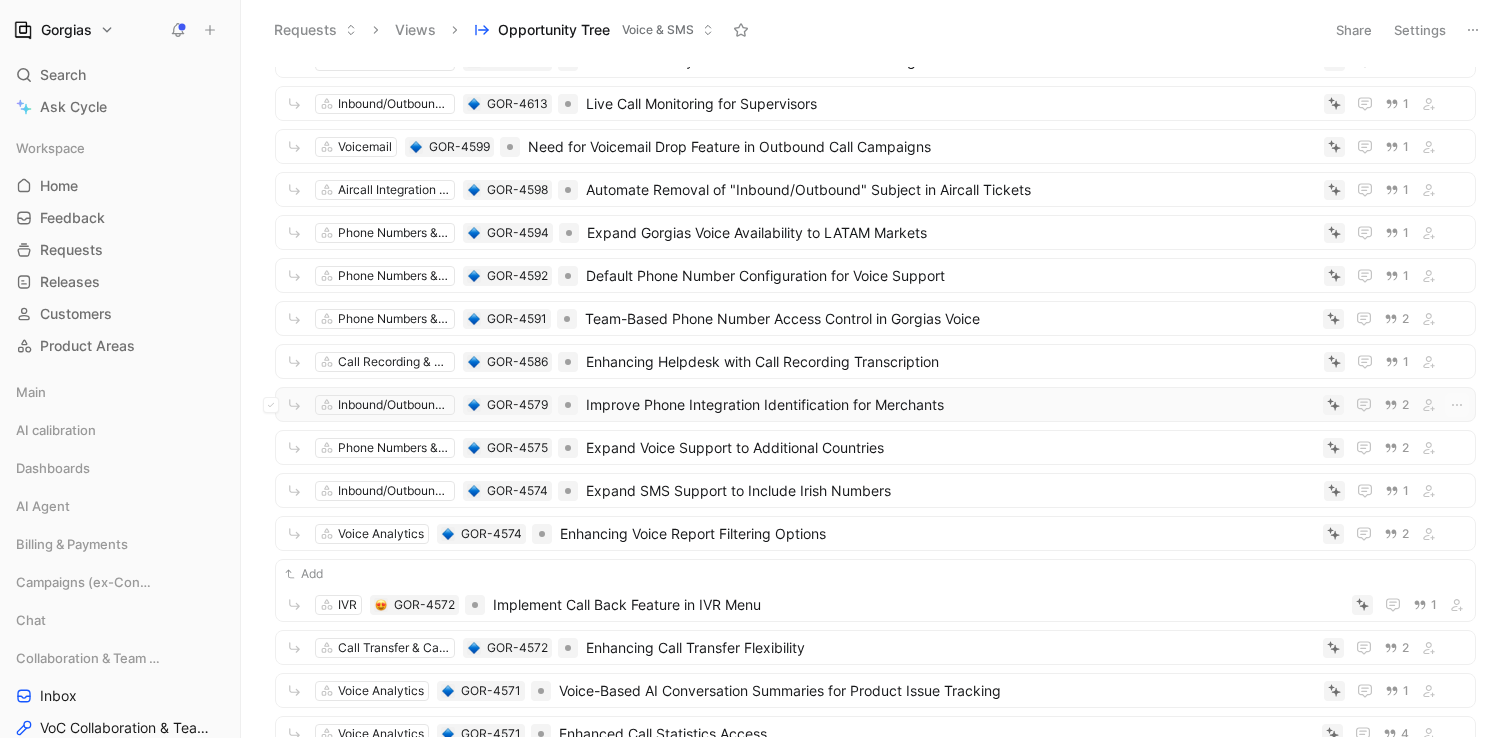click on "Improve Phone Integration Identification for Merchants" at bounding box center (950, 405) 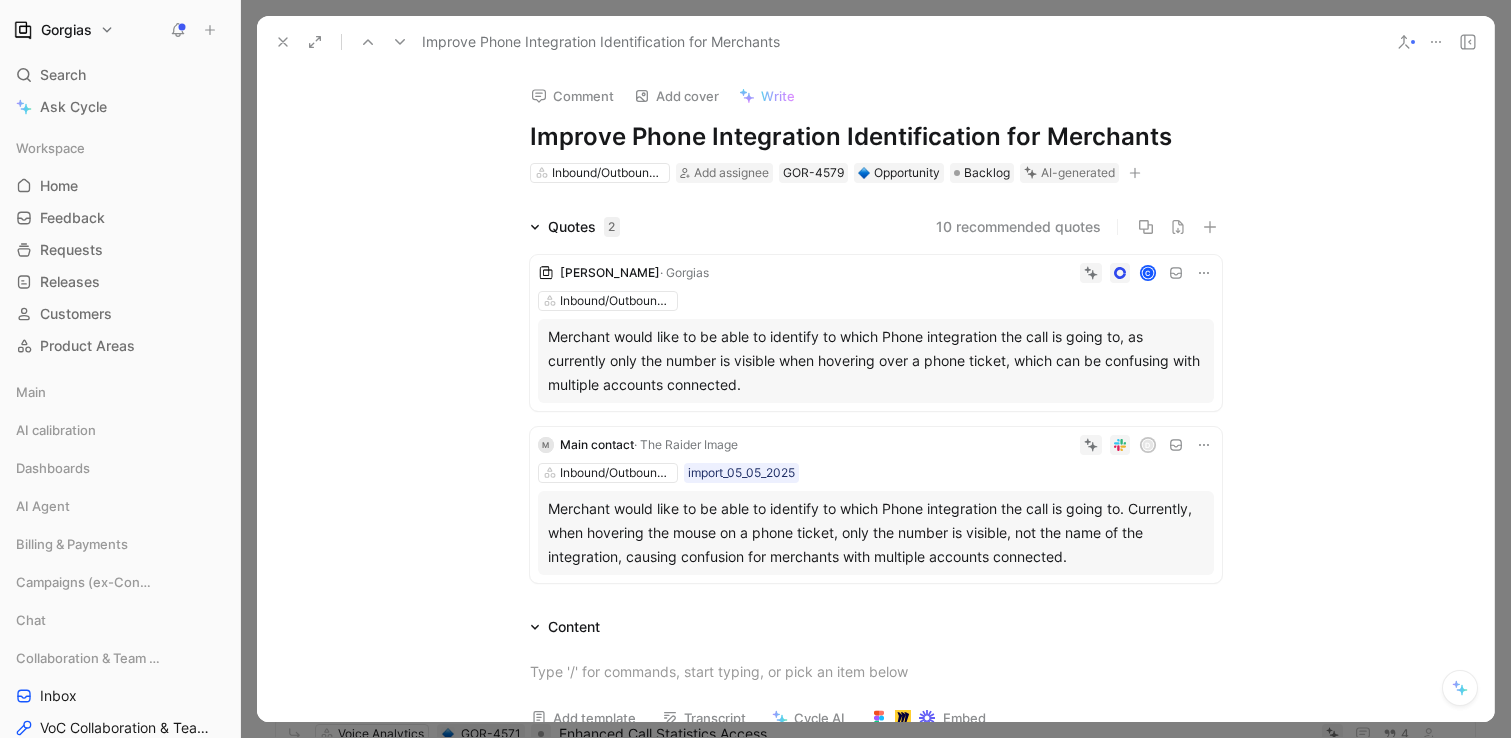 click 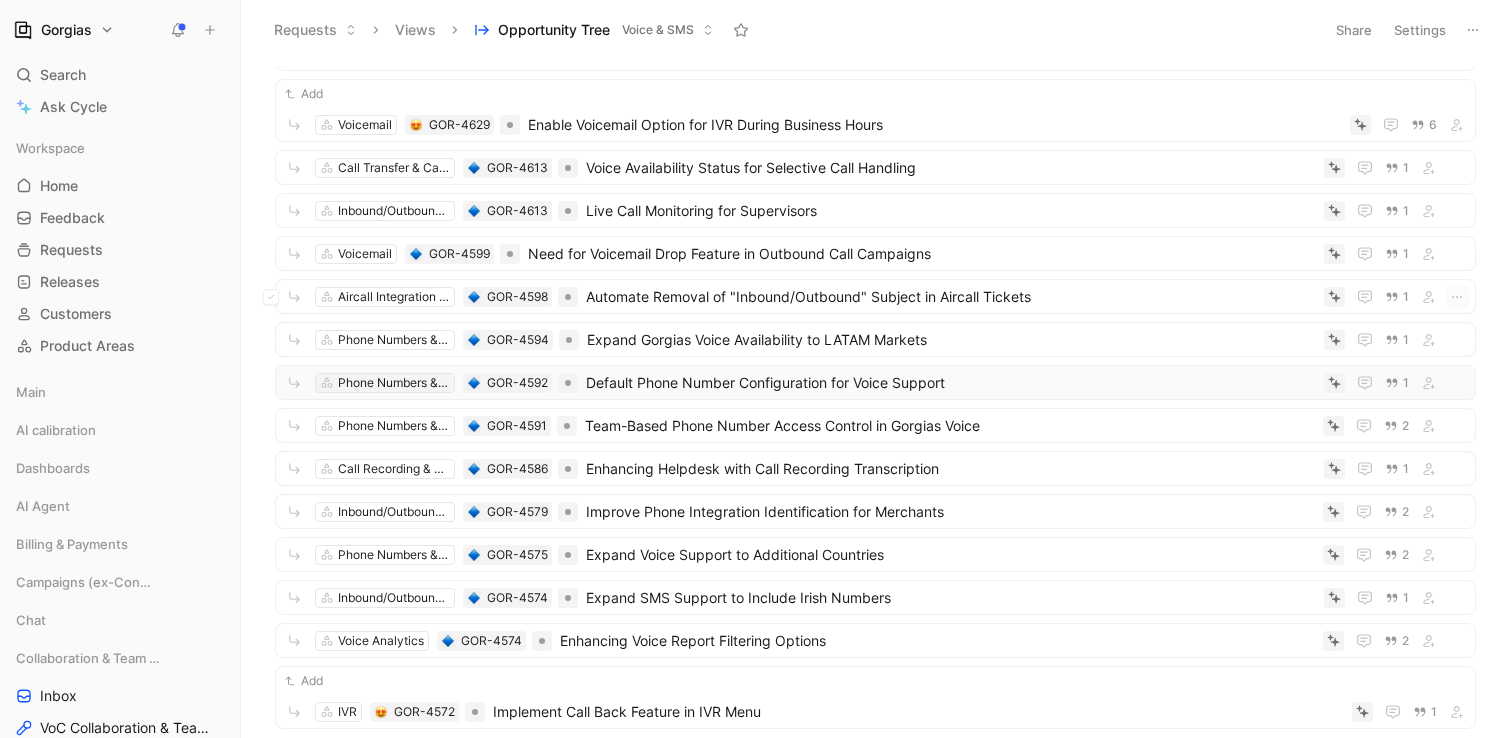 scroll, scrollTop: 177, scrollLeft: 0, axis: vertical 